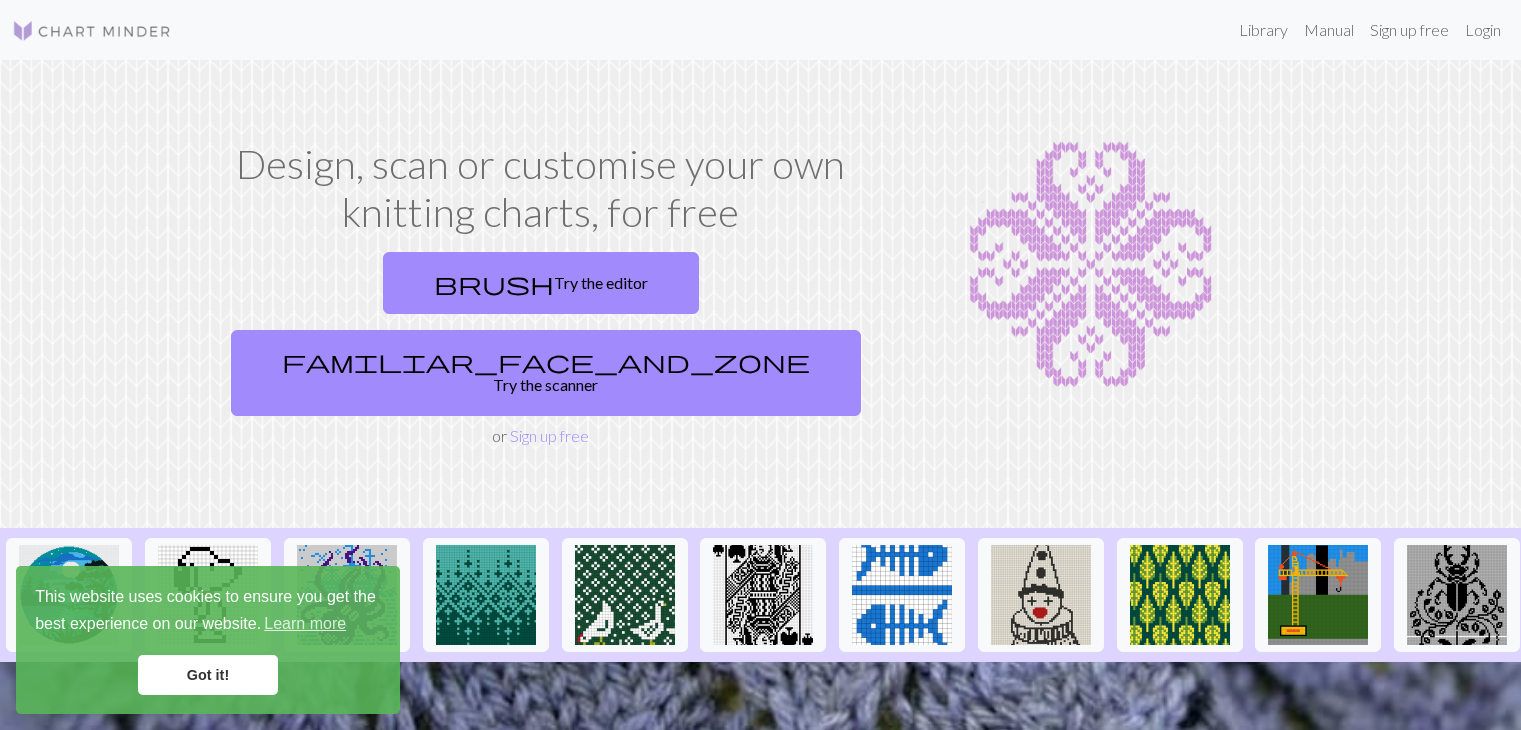 scroll, scrollTop: 0, scrollLeft: 0, axis: both 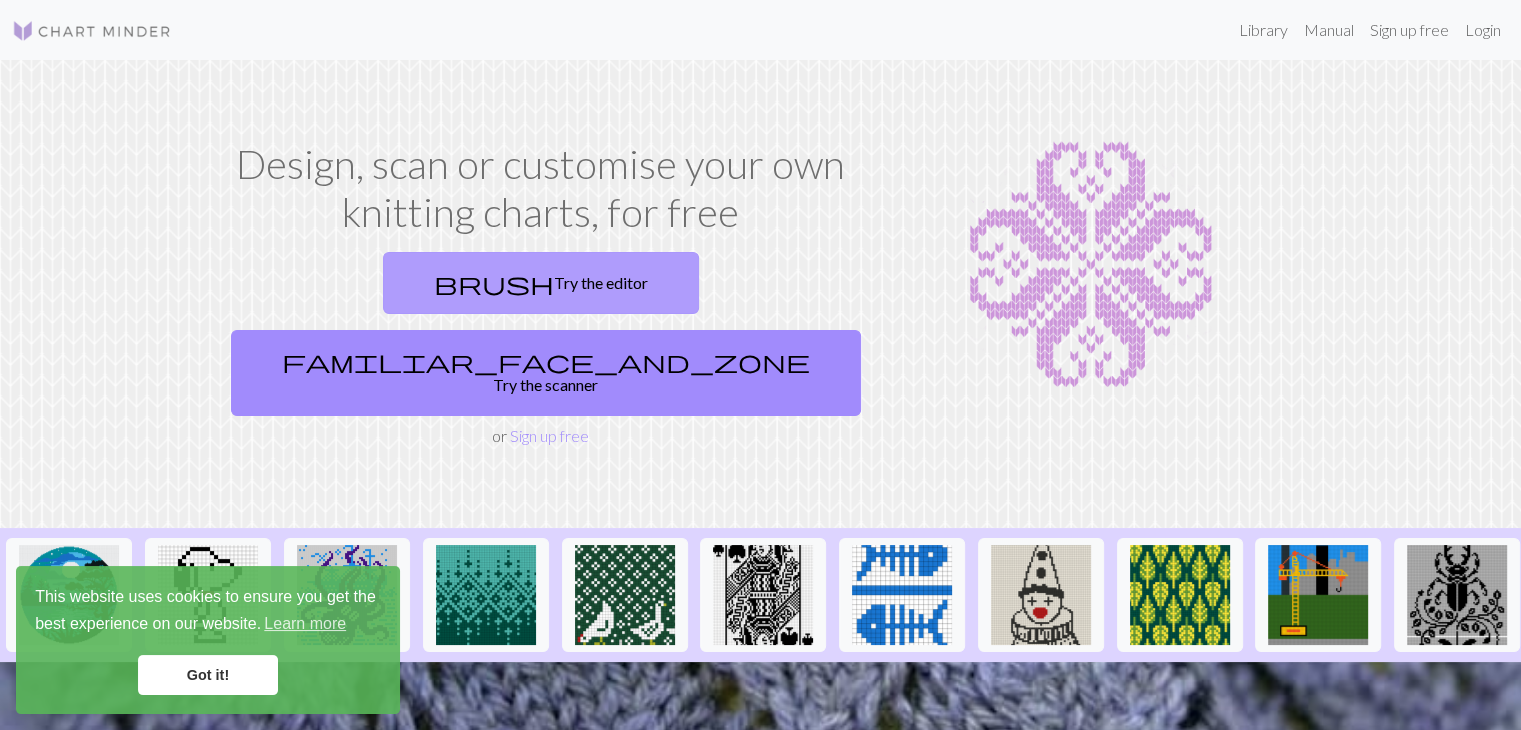 click on "brush  Try the editor" at bounding box center (541, 283) 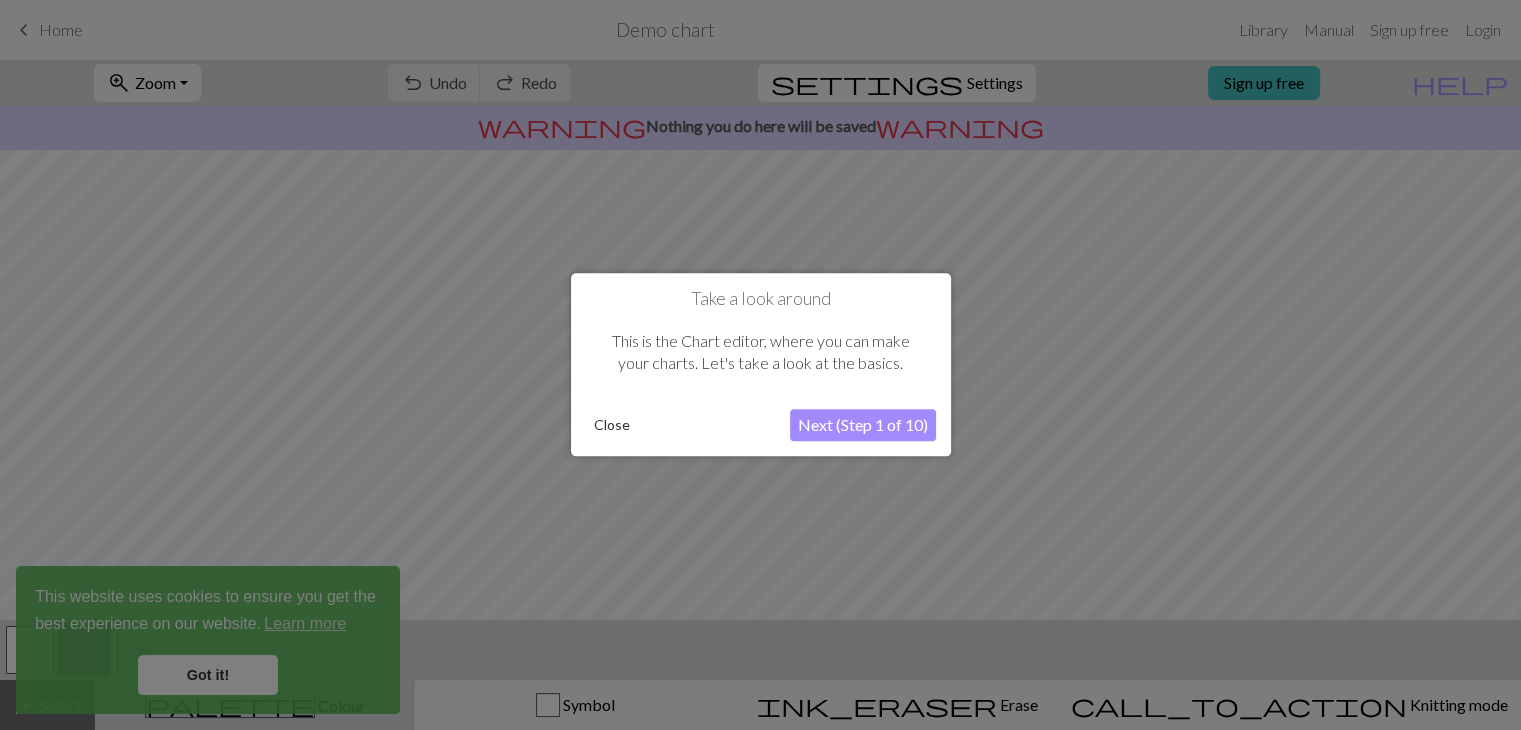 click on "Next (Step 1 of 10)" at bounding box center [863, 426] 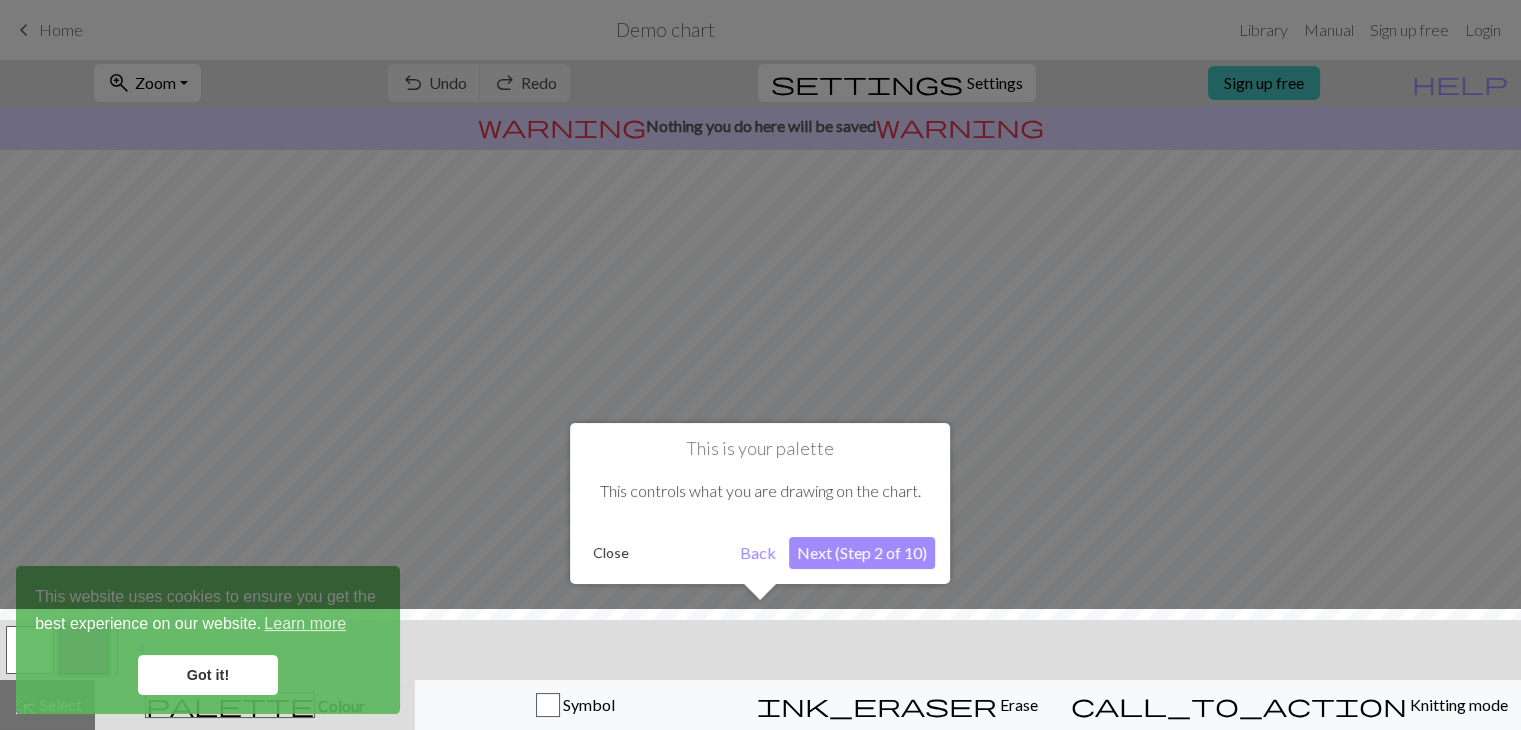 scroll, scrollTop: 0, scrollLeft: 0, axis: both 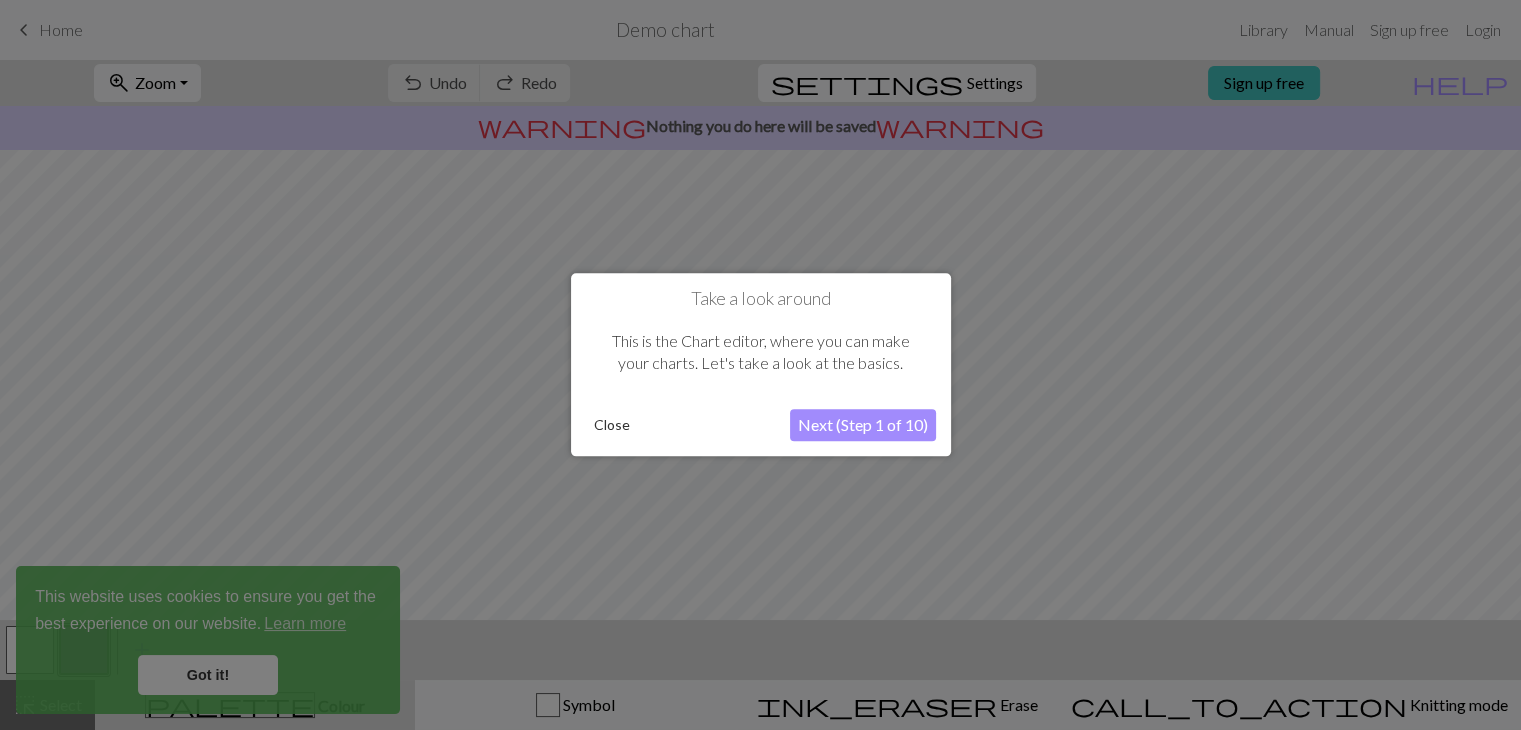 click on "Next (Step 1 of 10)" at bounding box center (863, 426) 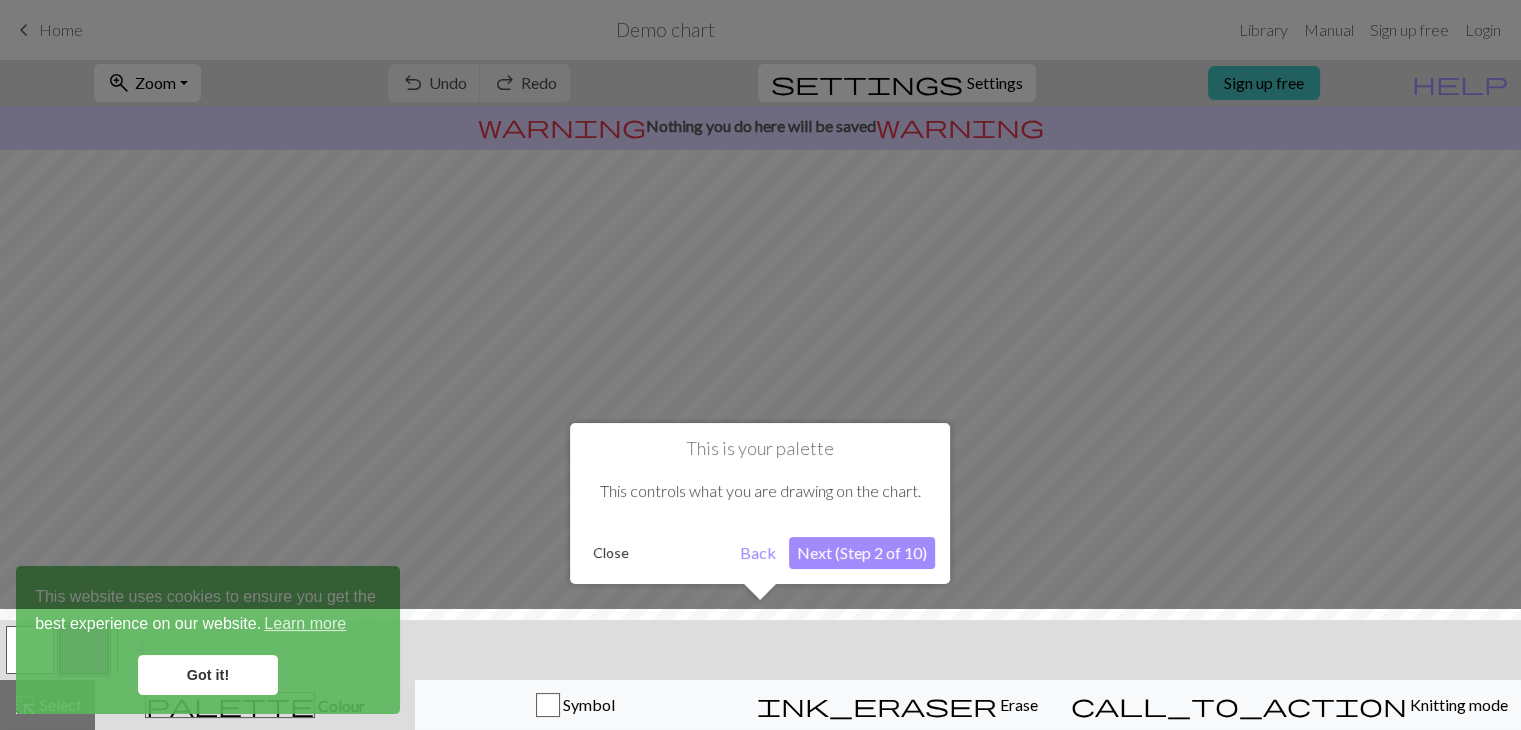 scroll, scrollTop: 0, scrollLeft: 0, axis: both 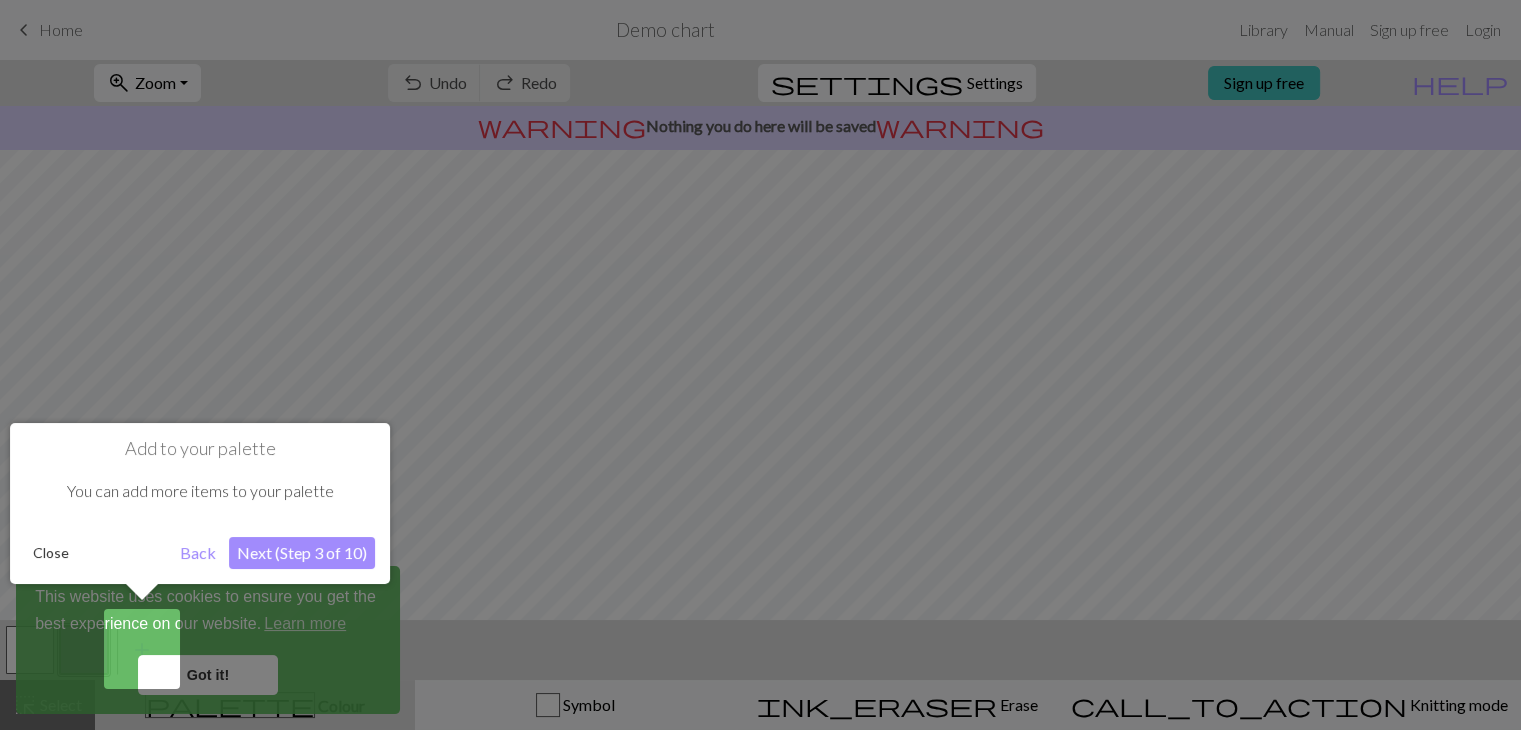 click on "Next (Step 3 of 10)" at bounding box center [302, 553] 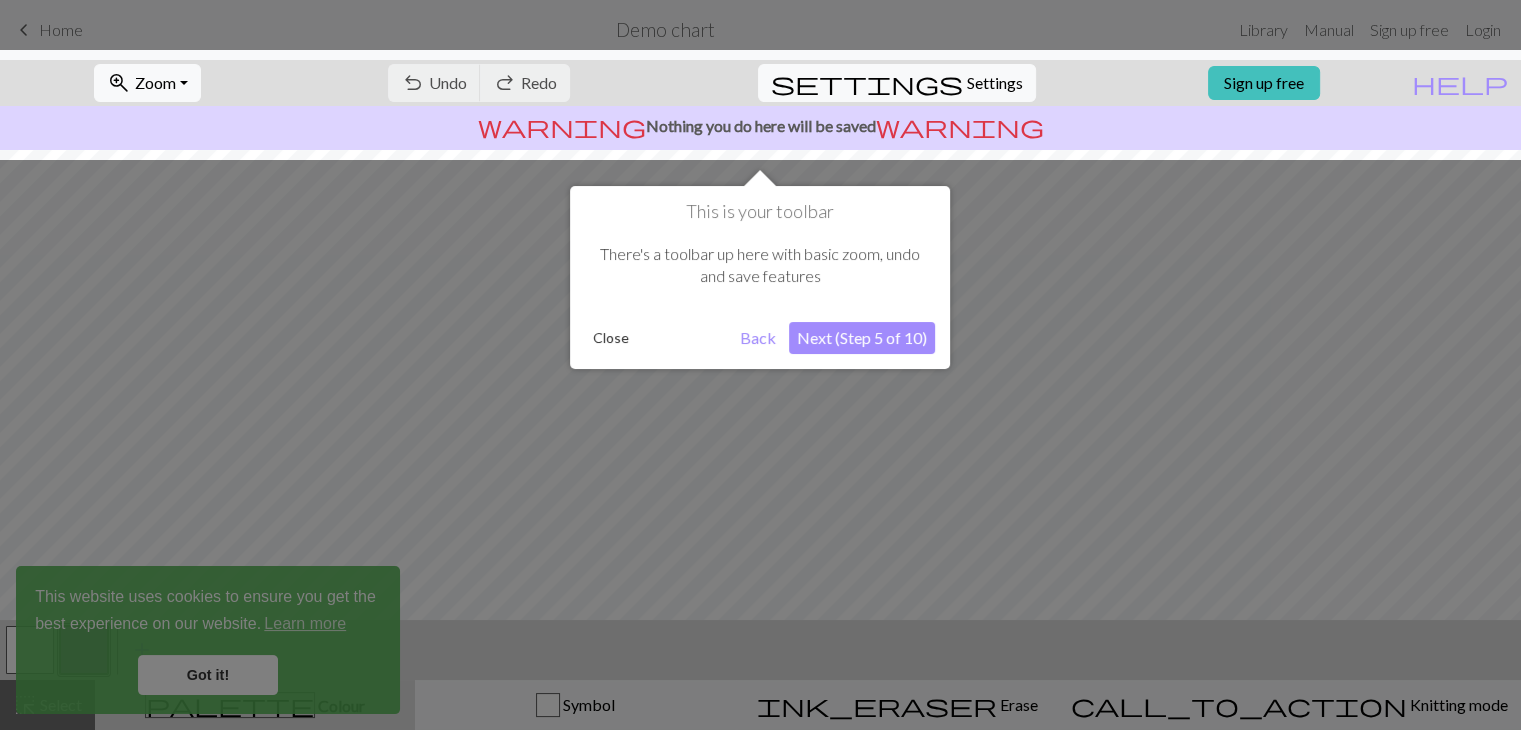 click at bounding box center [760, 365] 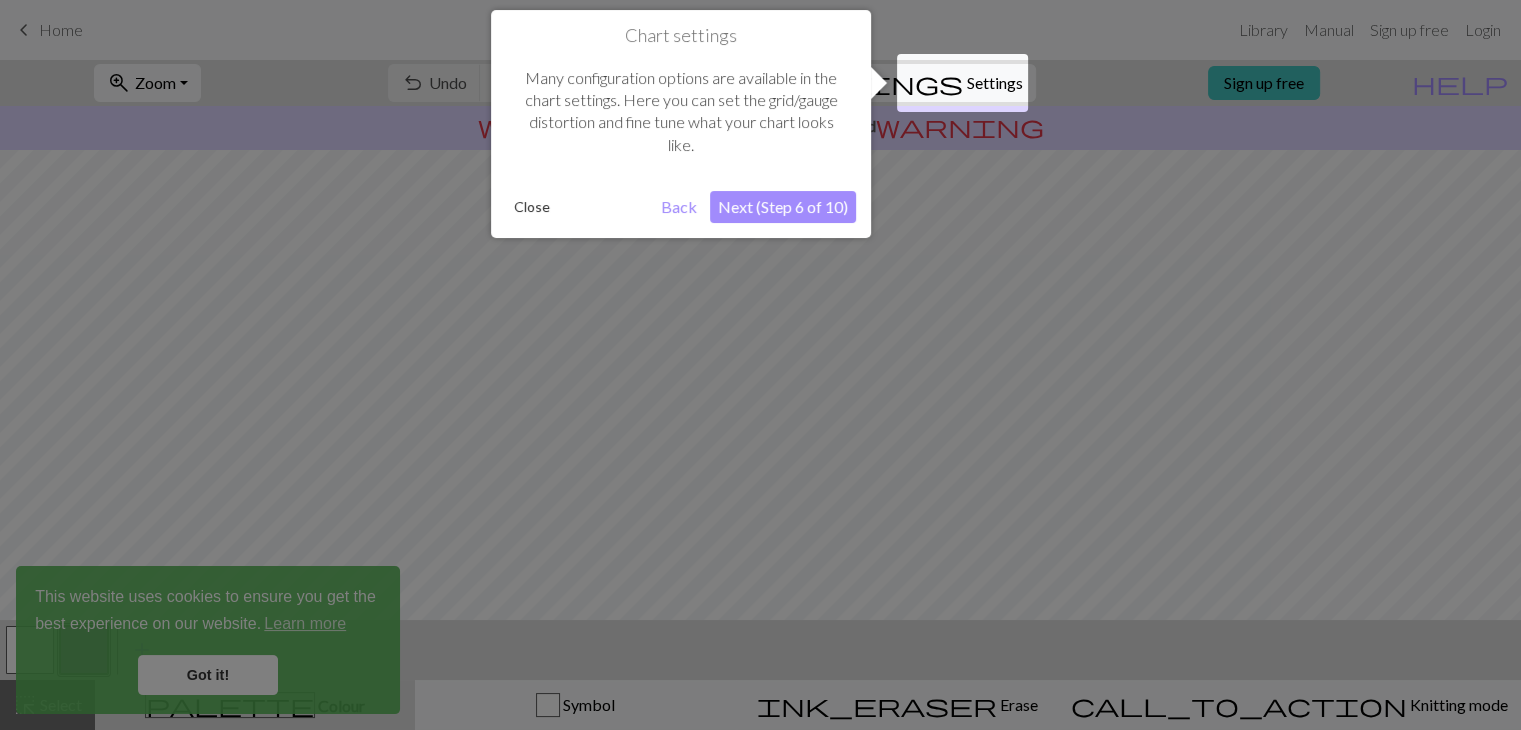click at bounding box center (760, 365) 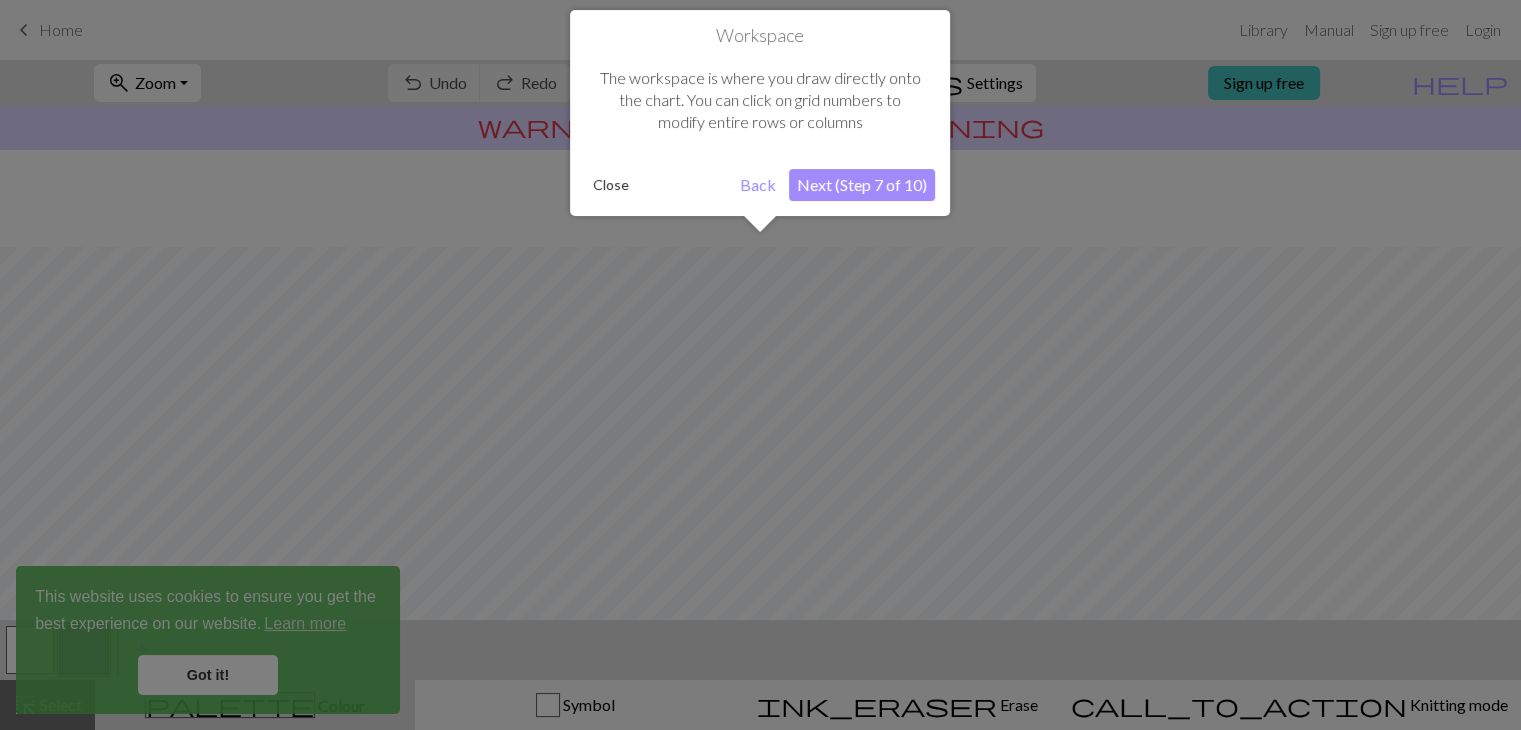 click at bounding box center [760, 365] 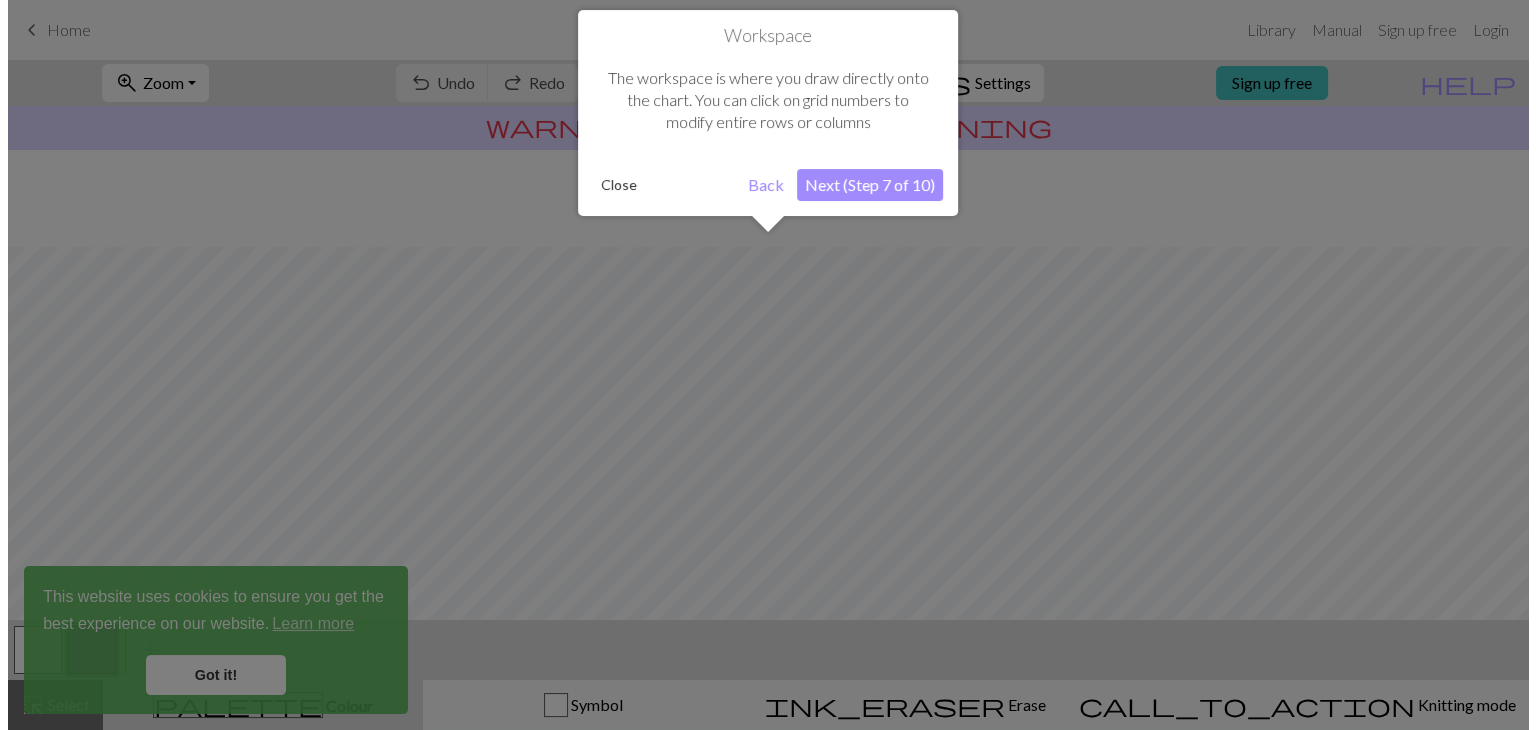 scroll, scrollTop: 119, scrollLeft: 0, axis: vertical 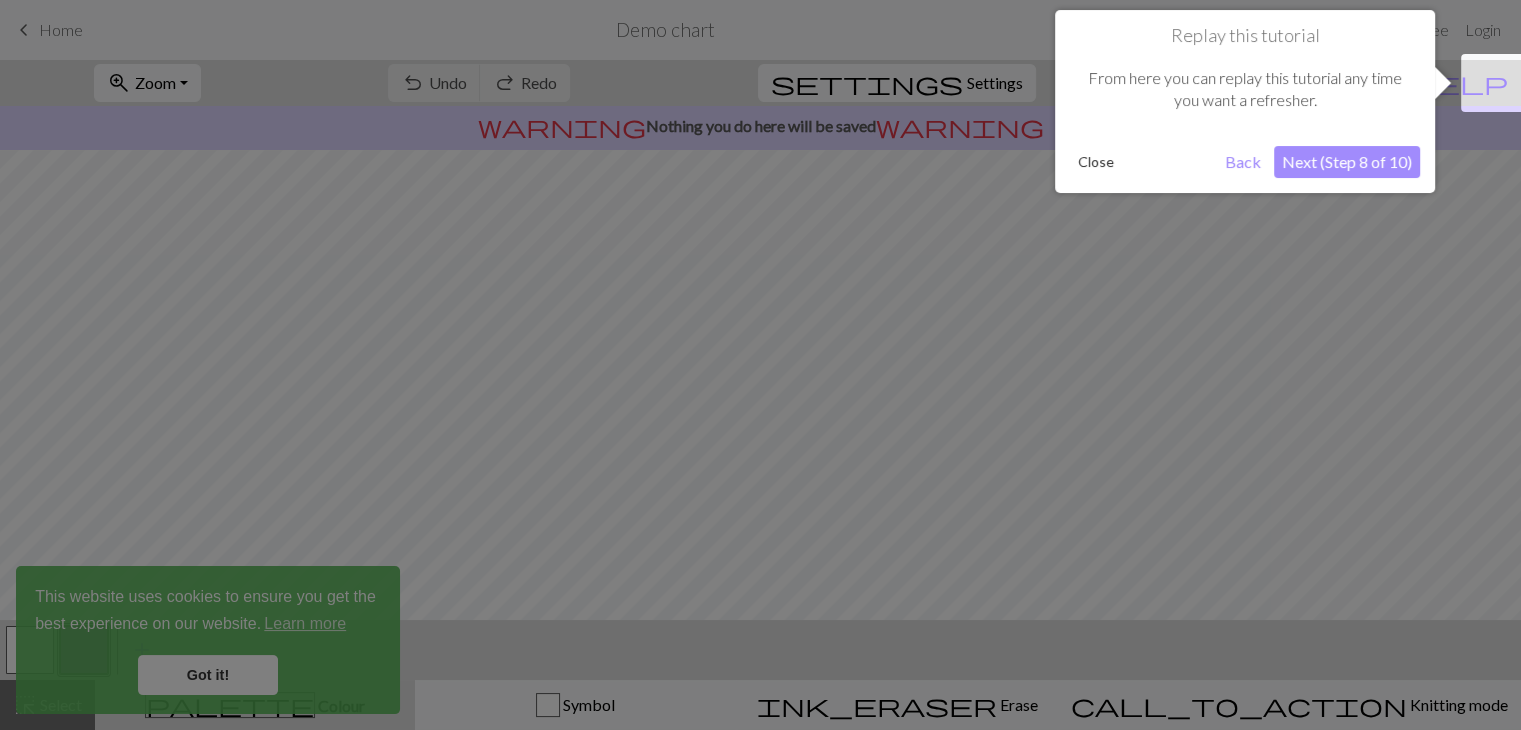 click at bounding box center (760, 365) 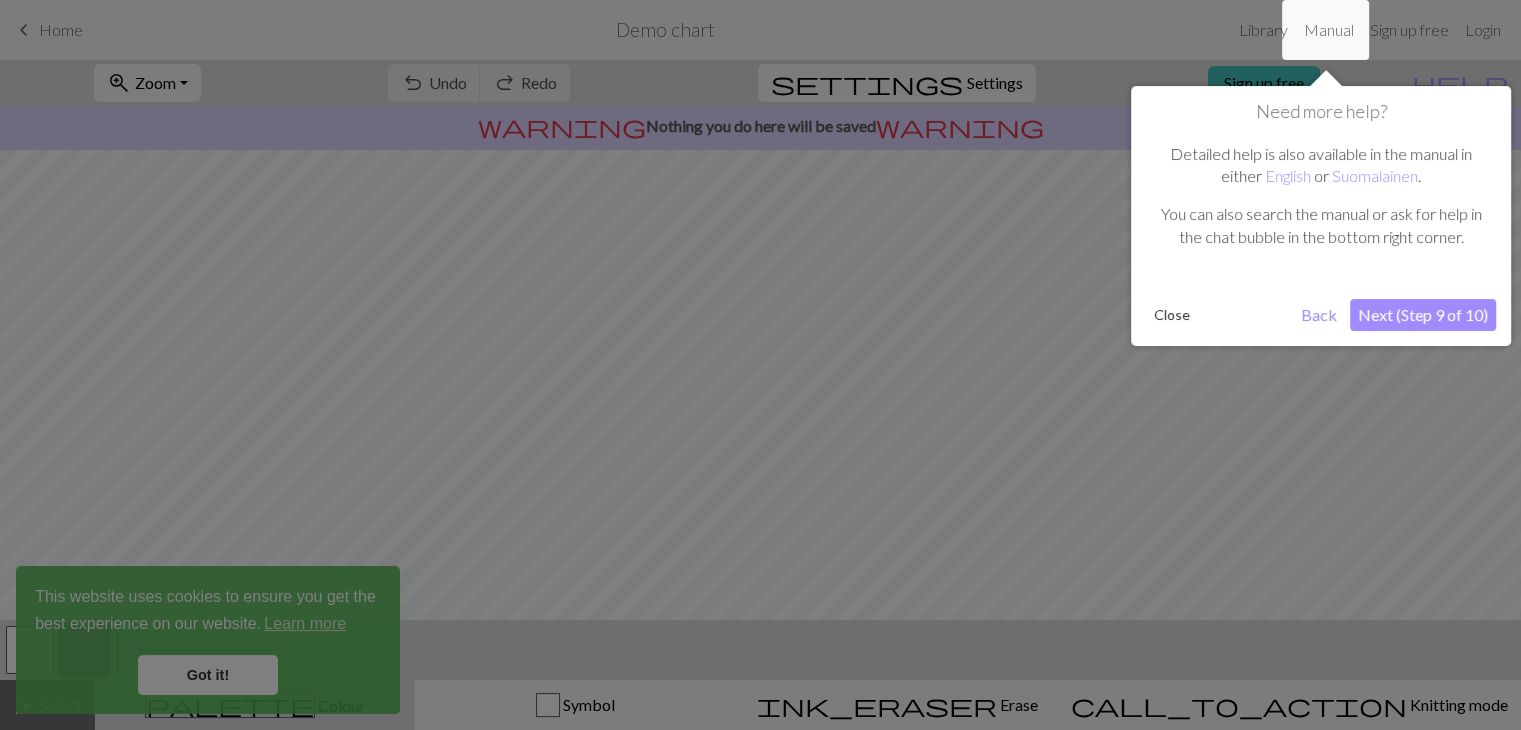 click at bounding box center (760, 365) 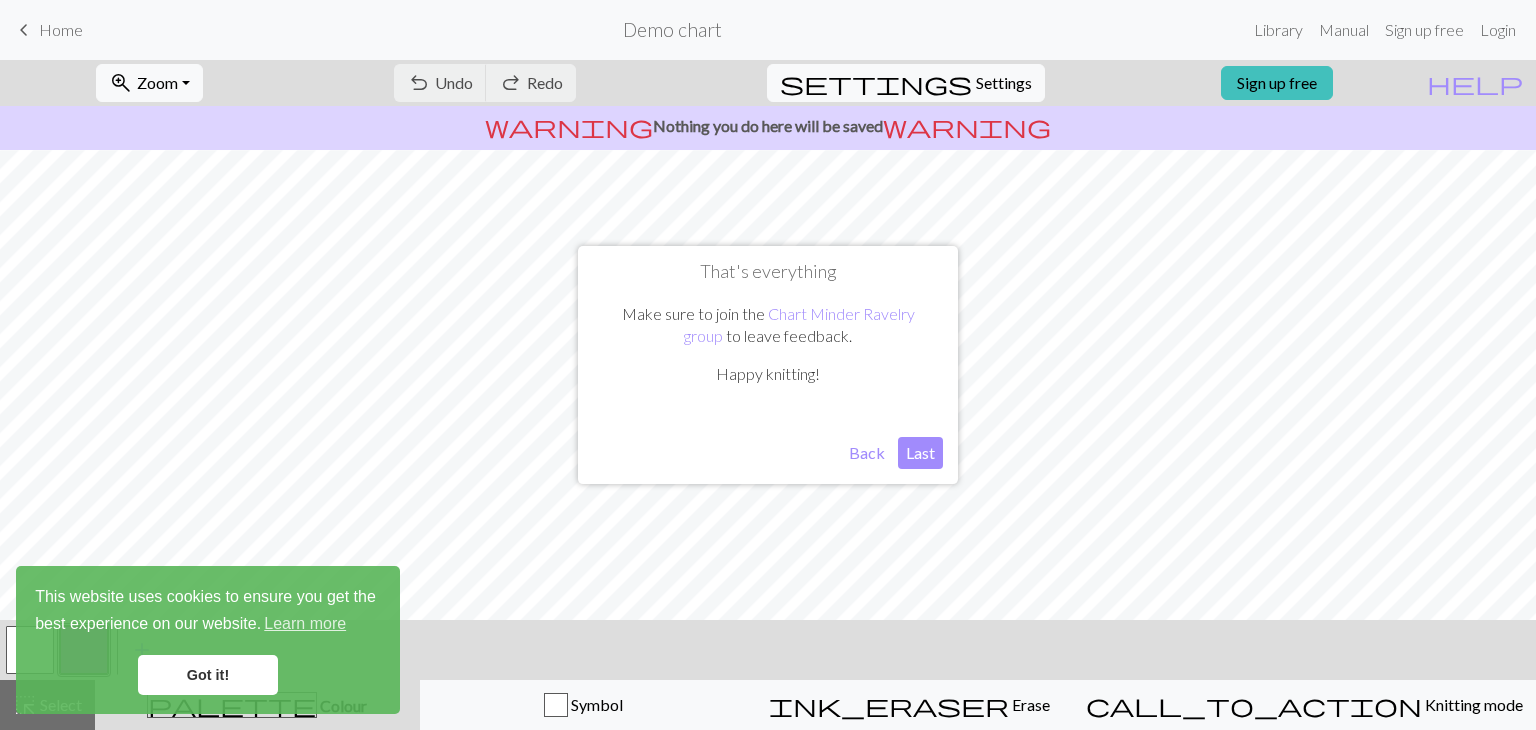 click on "Last" at bounding box center [920, 453] 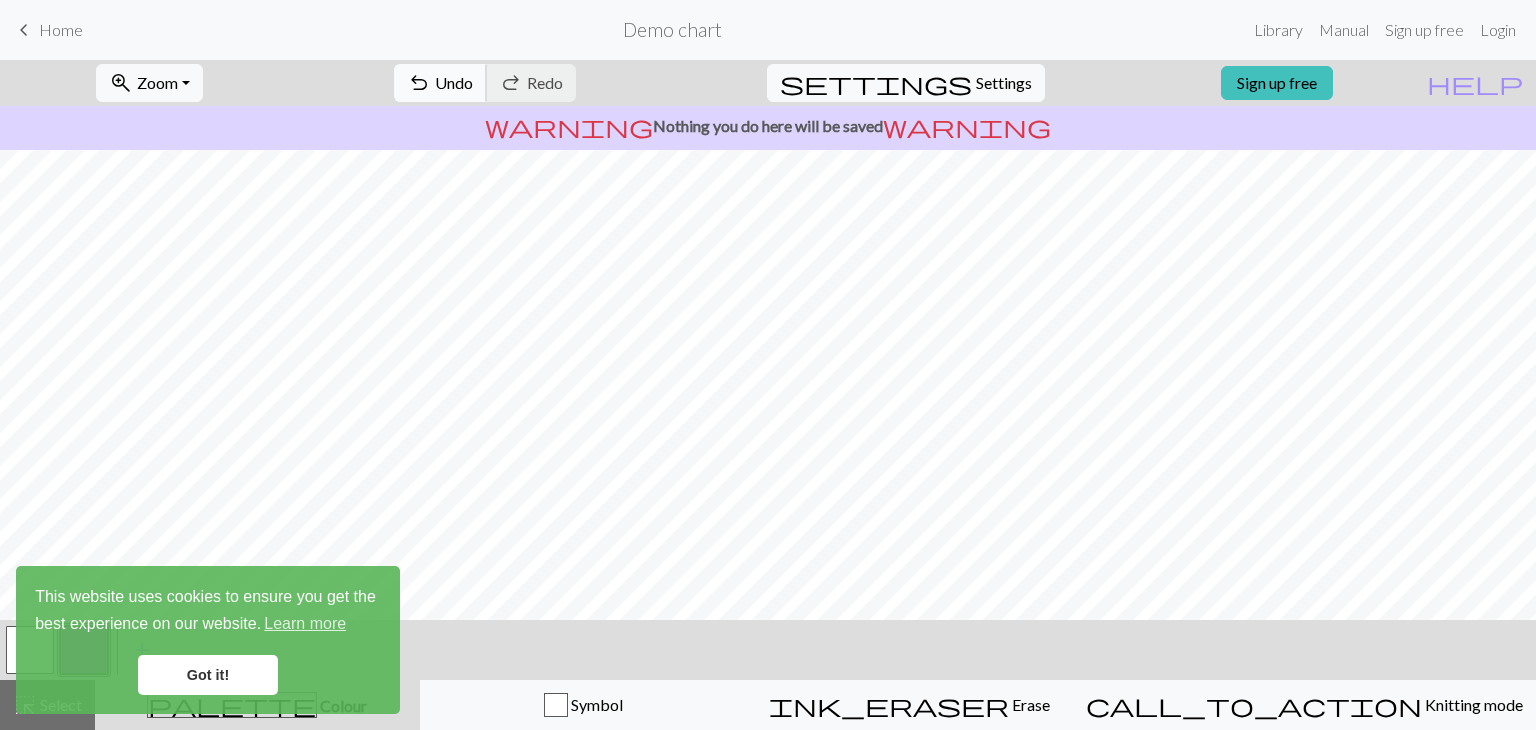 click on "Undo" at bounding box center (454, 82) 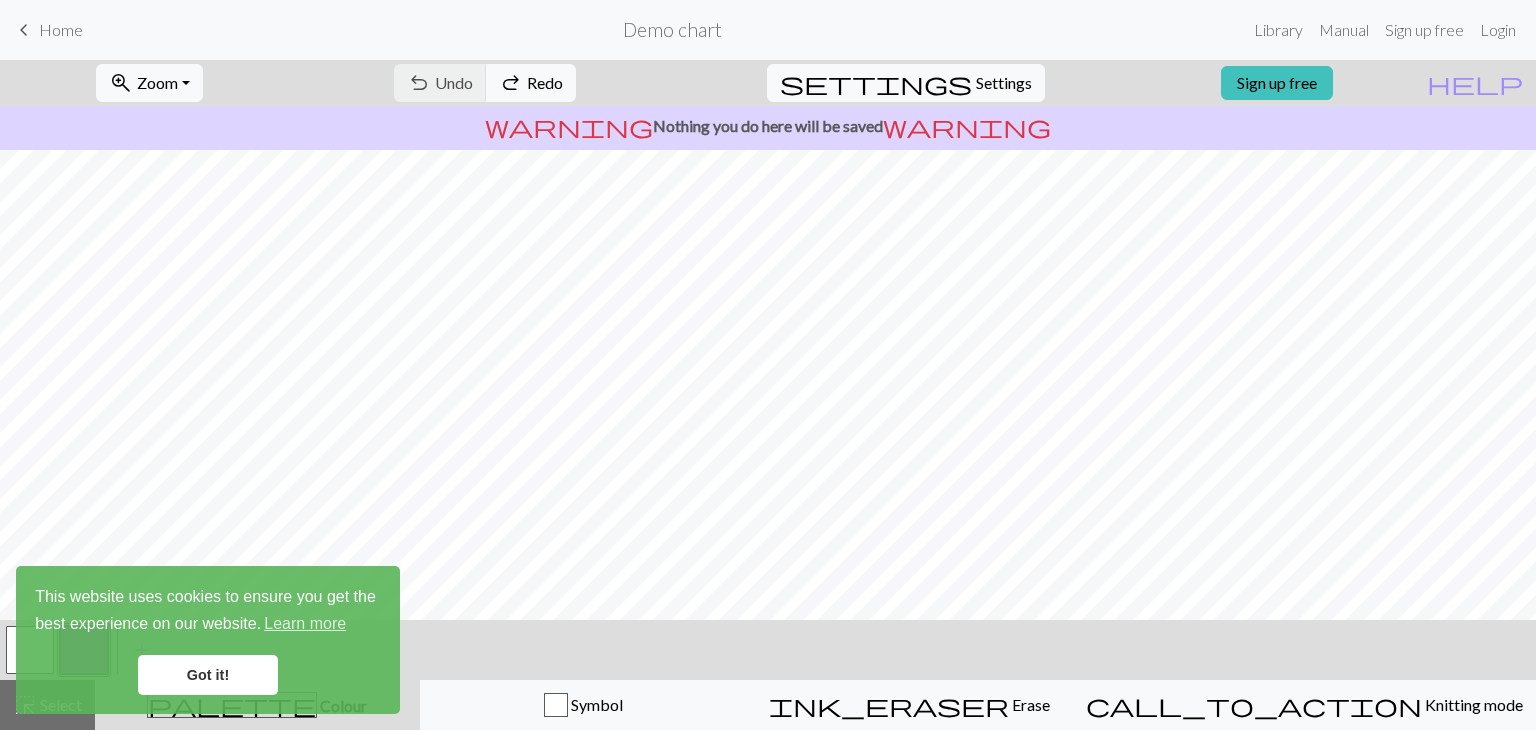 click on "undo Undo Undo redo Redo Redo" at bounding box center (485, 83) 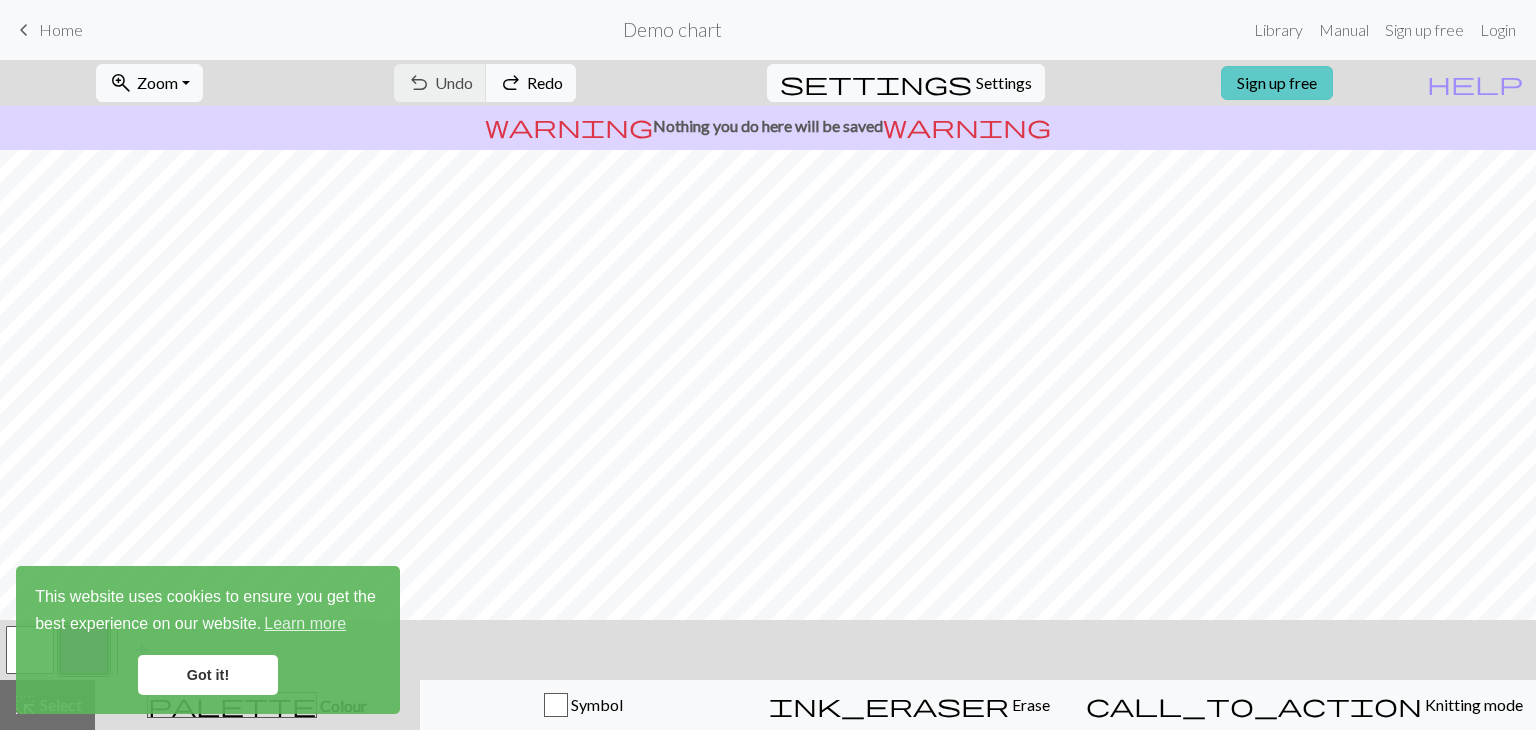 click on "Sign up free" at bounding box center [1277, 83] 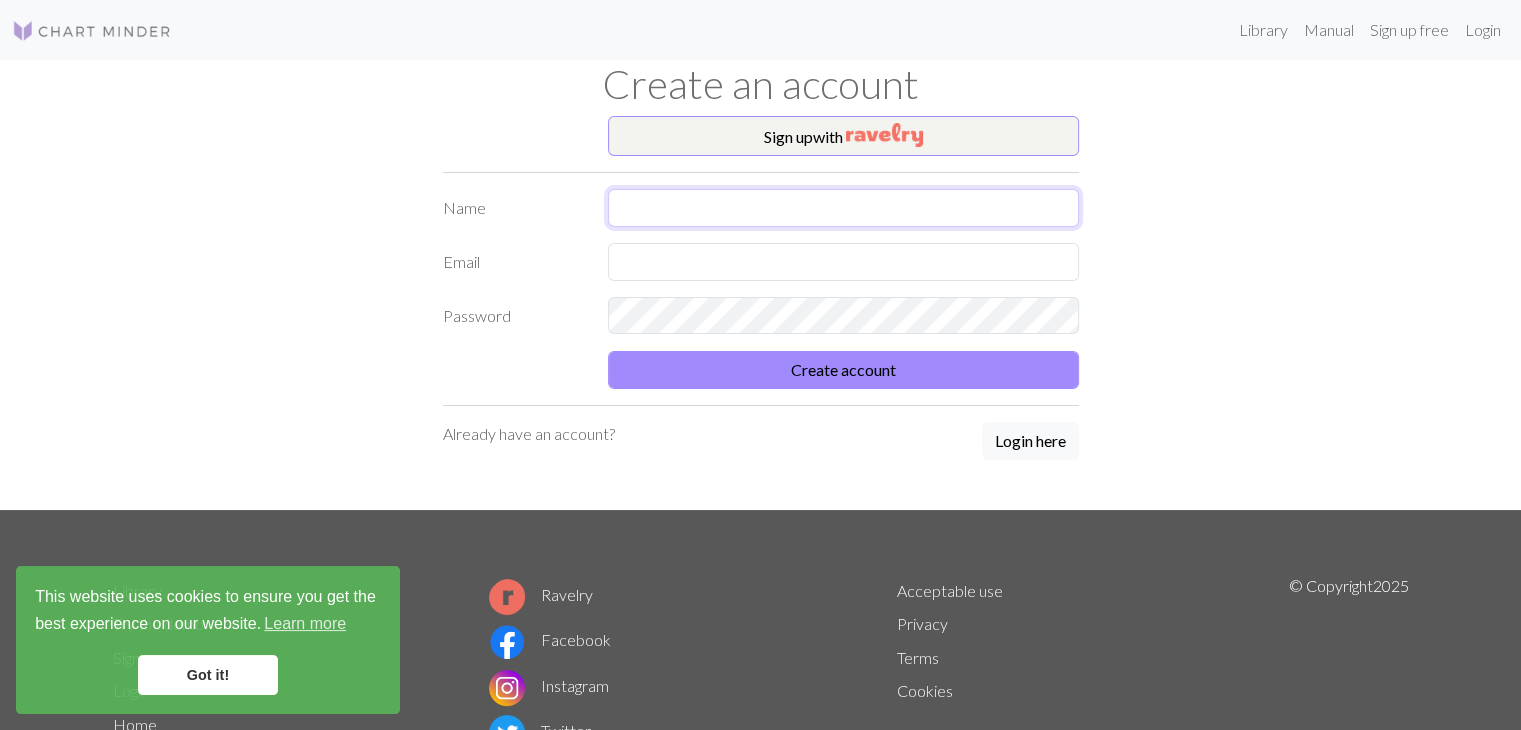 click at bounding box center (843, 208) 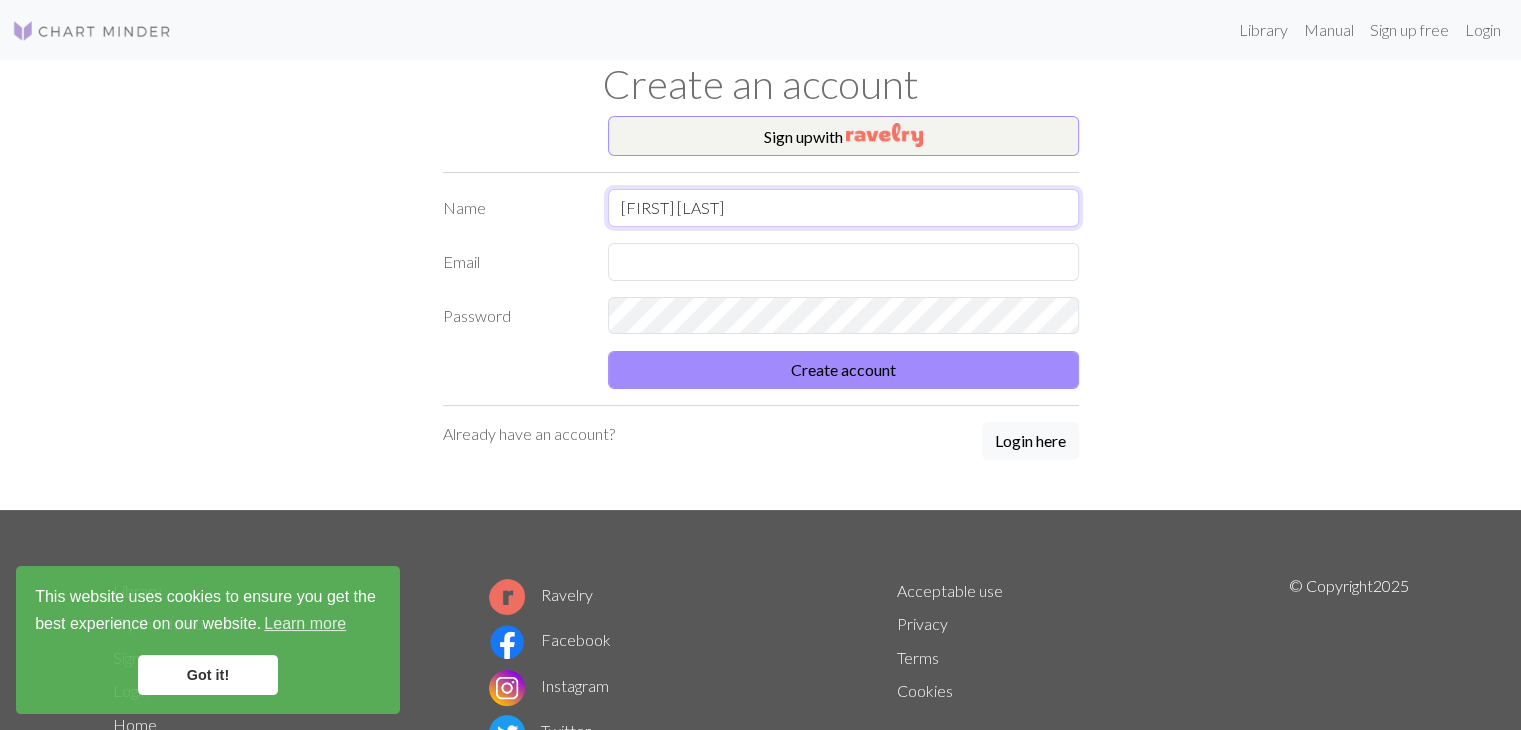 type on "[FIRST] [LAST]" 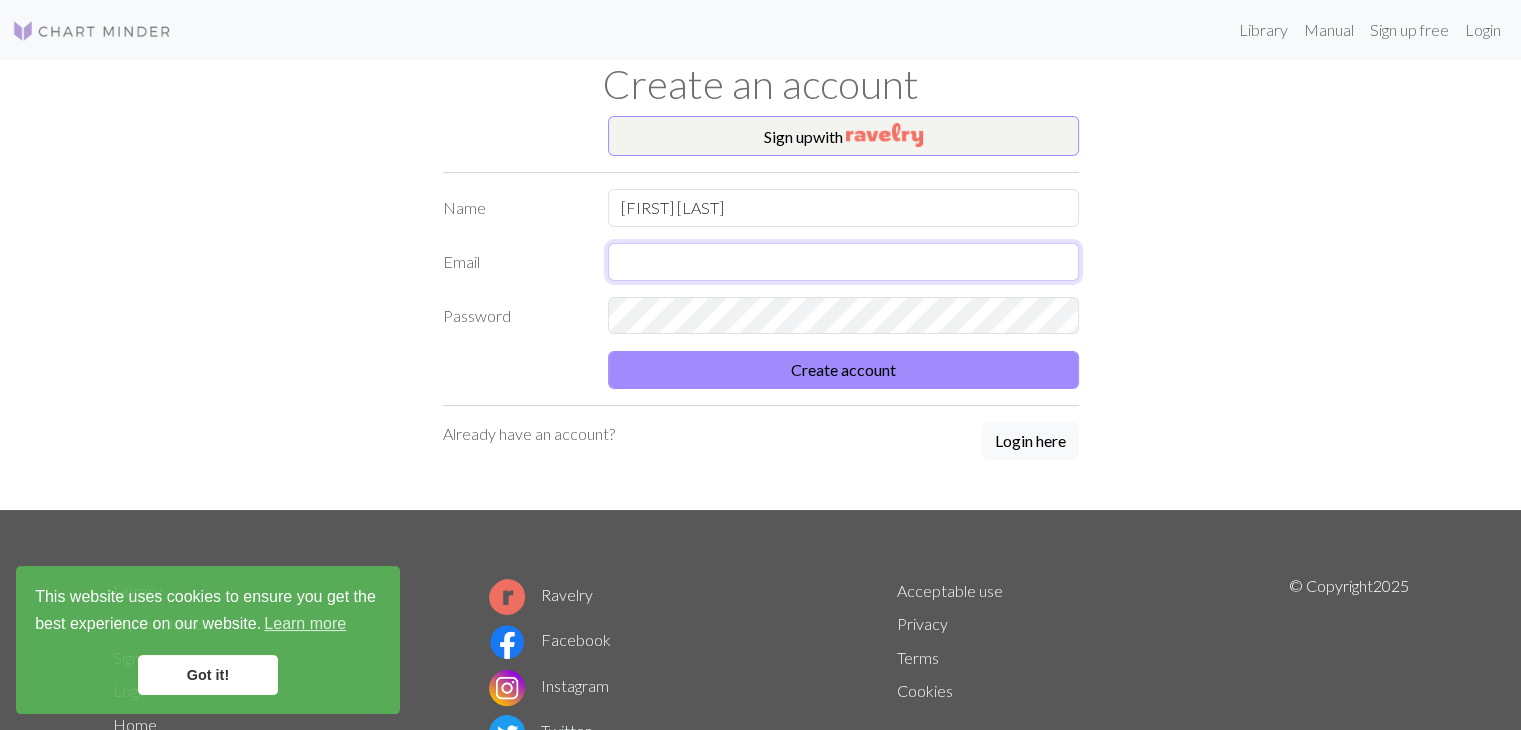 click at bounding box center [843, 262] 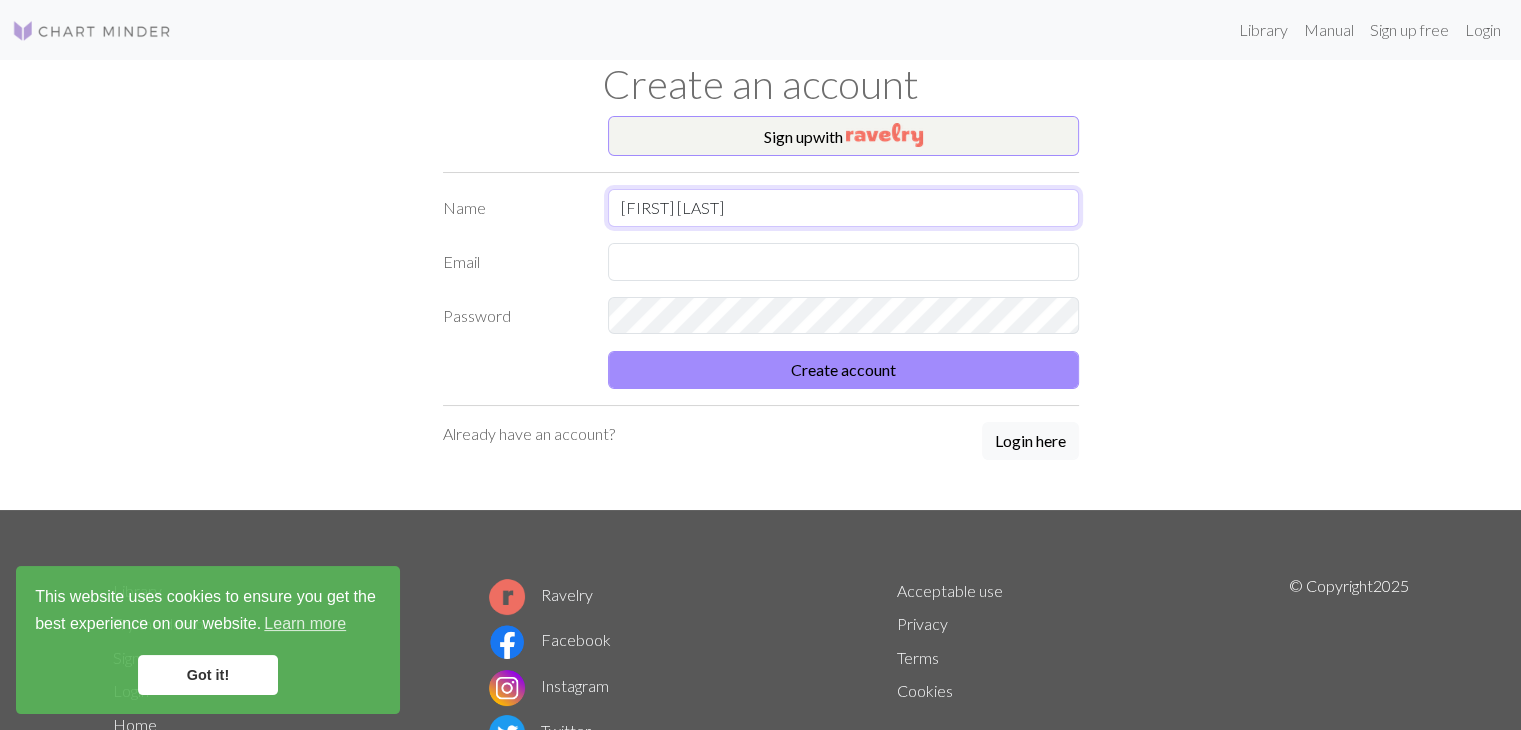 click on "[FIRST] [LAST]" at bounding box center [843, 208] 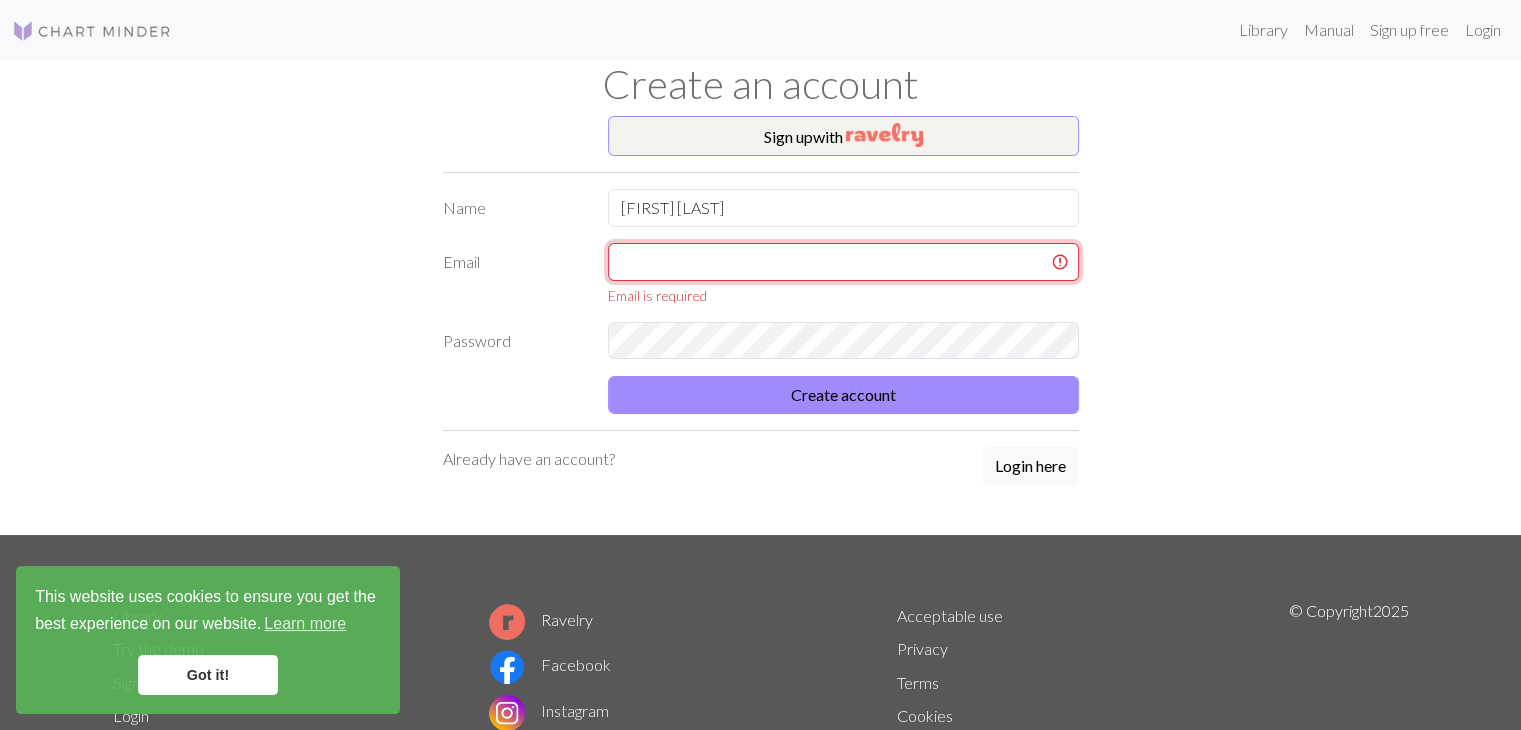 click at bounding box center [843, 262] 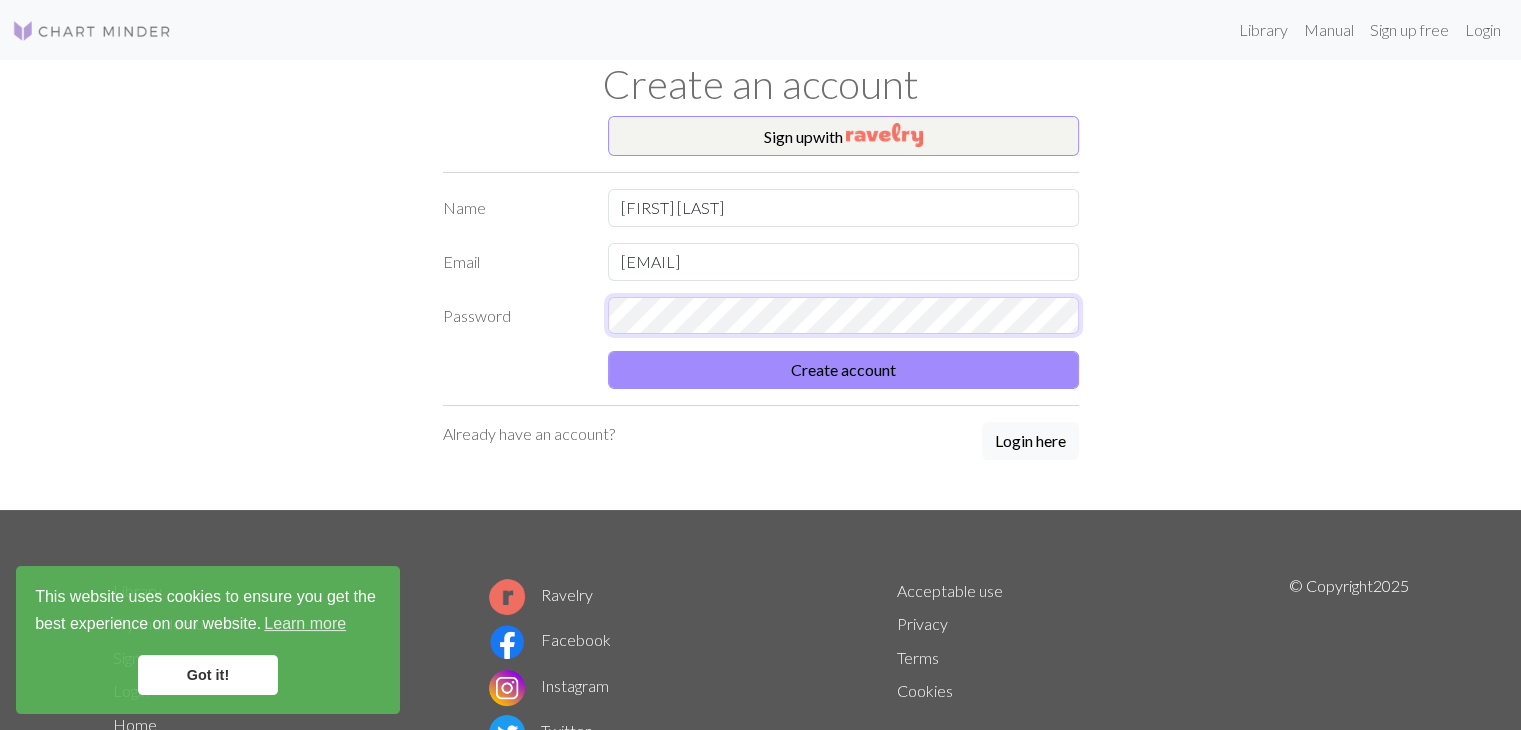click on "Create account" at bounding box center (843, 370) 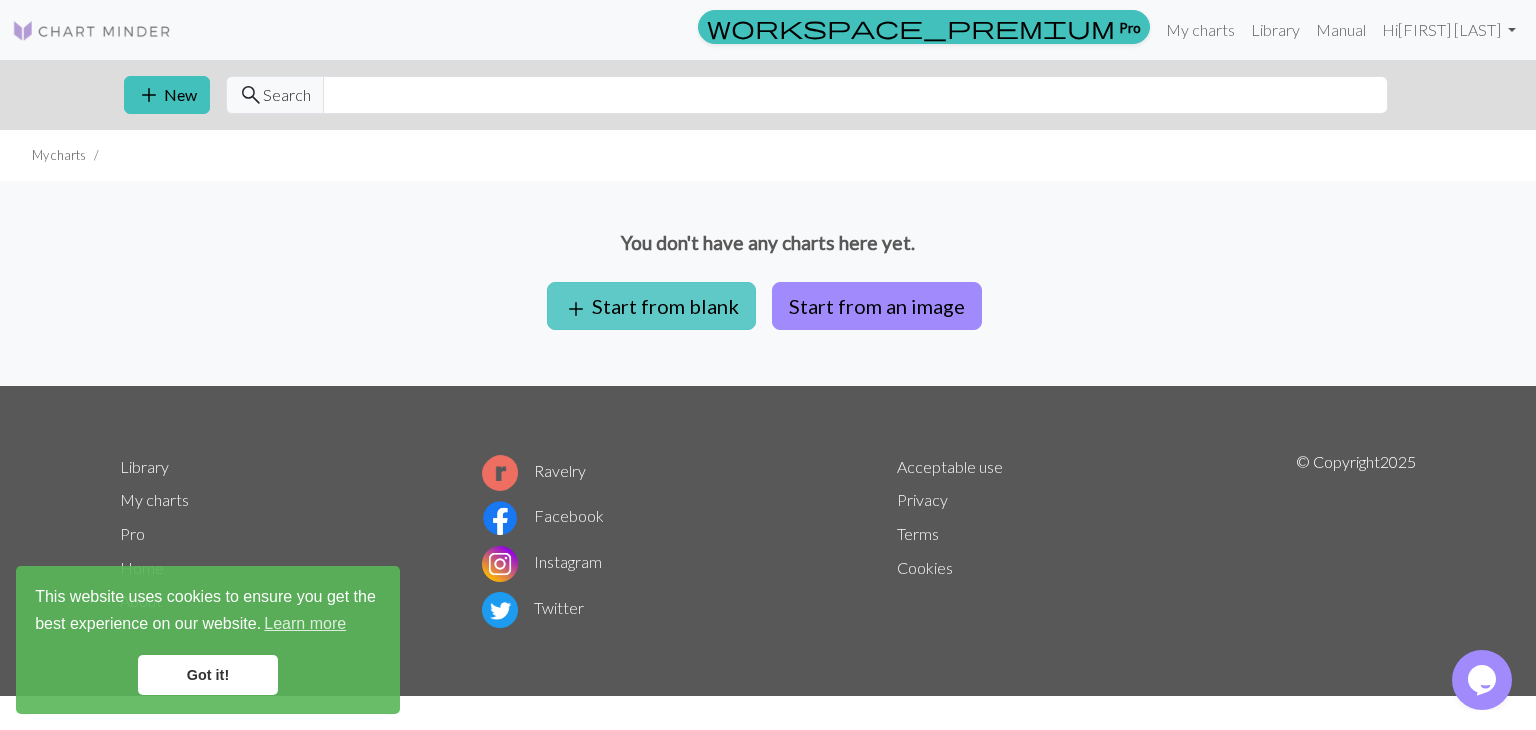 click on "add   Start from blank" at bounding box center (651, 306) 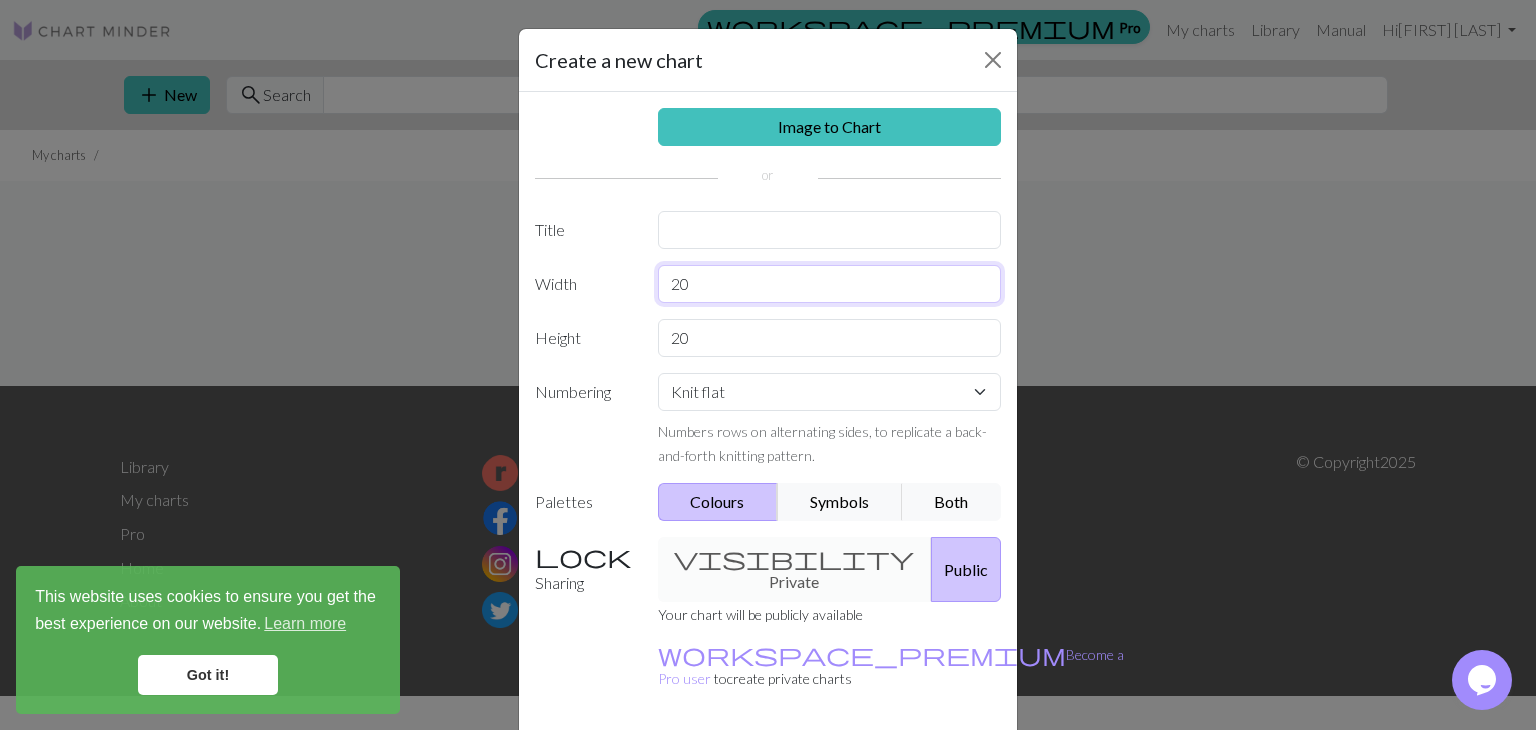 click on "20" at bounding box center [830, 284] 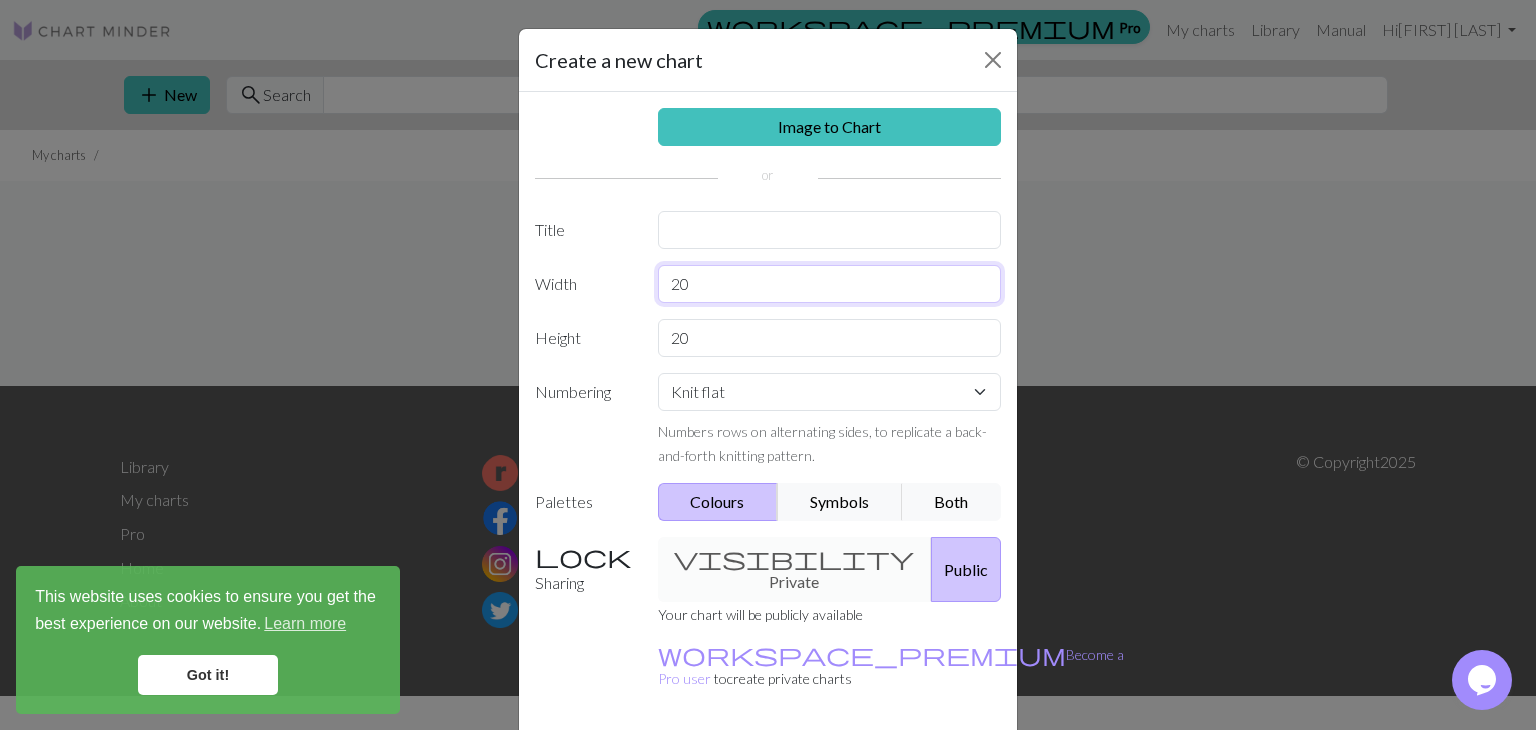 type on "2" 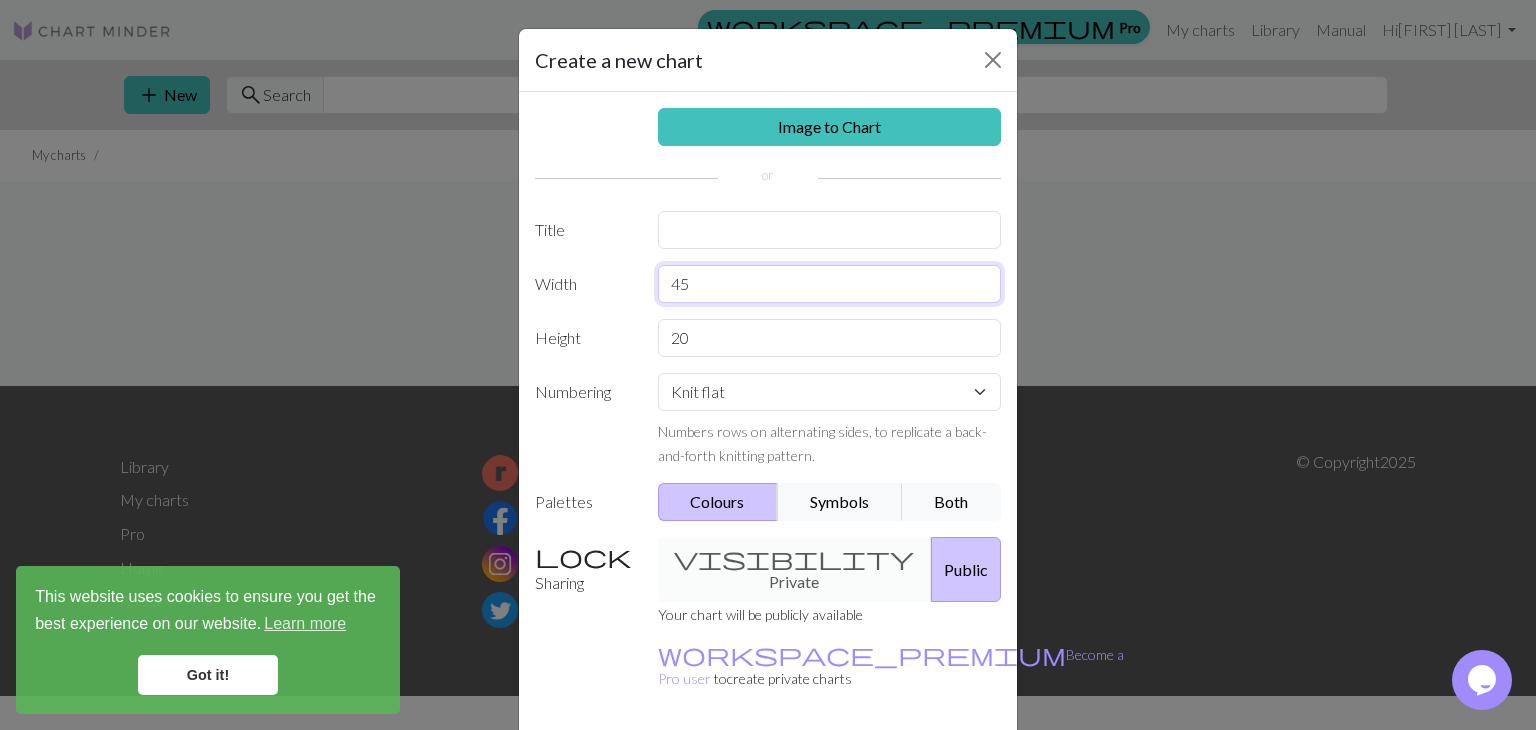 type on "45" 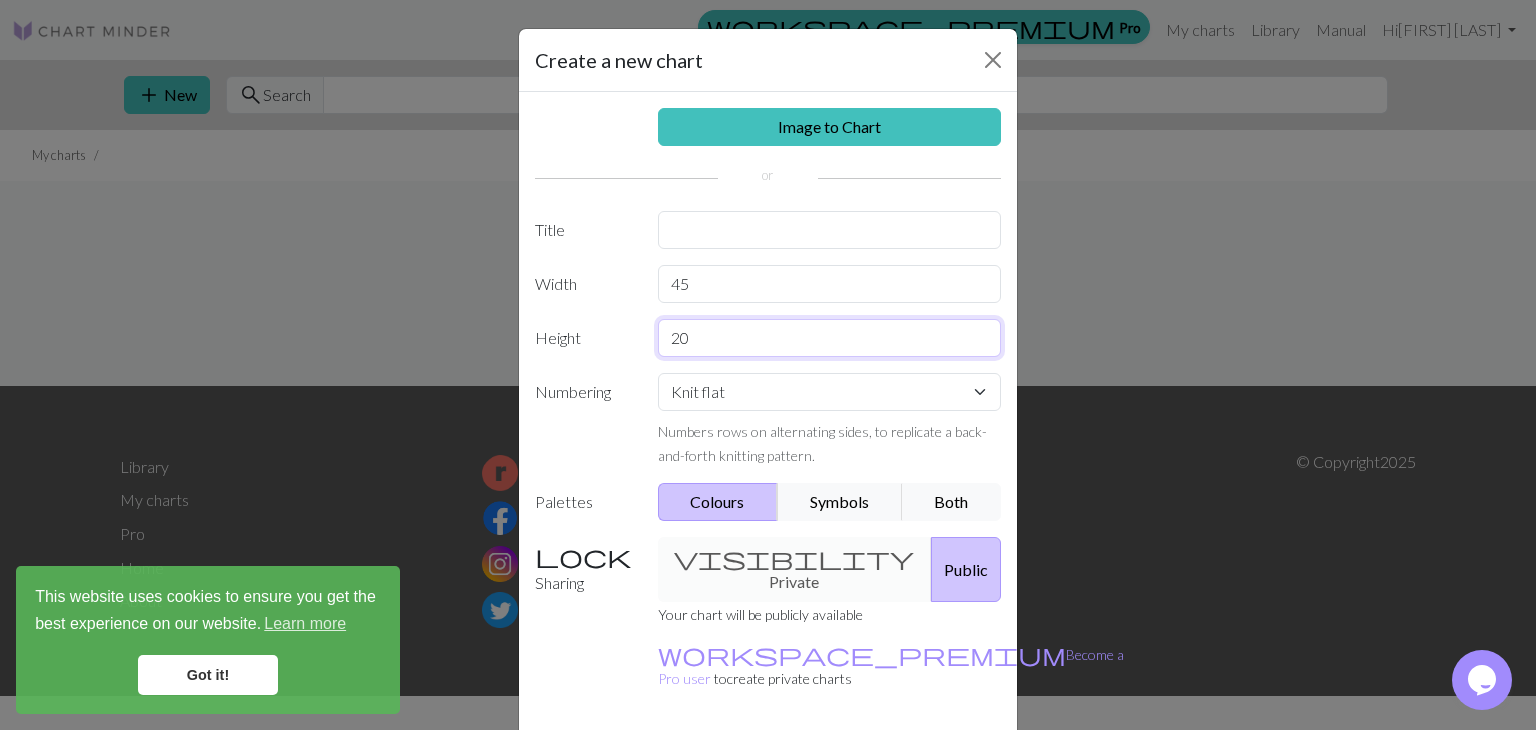 click on "20" at bounding box center (830, 338) 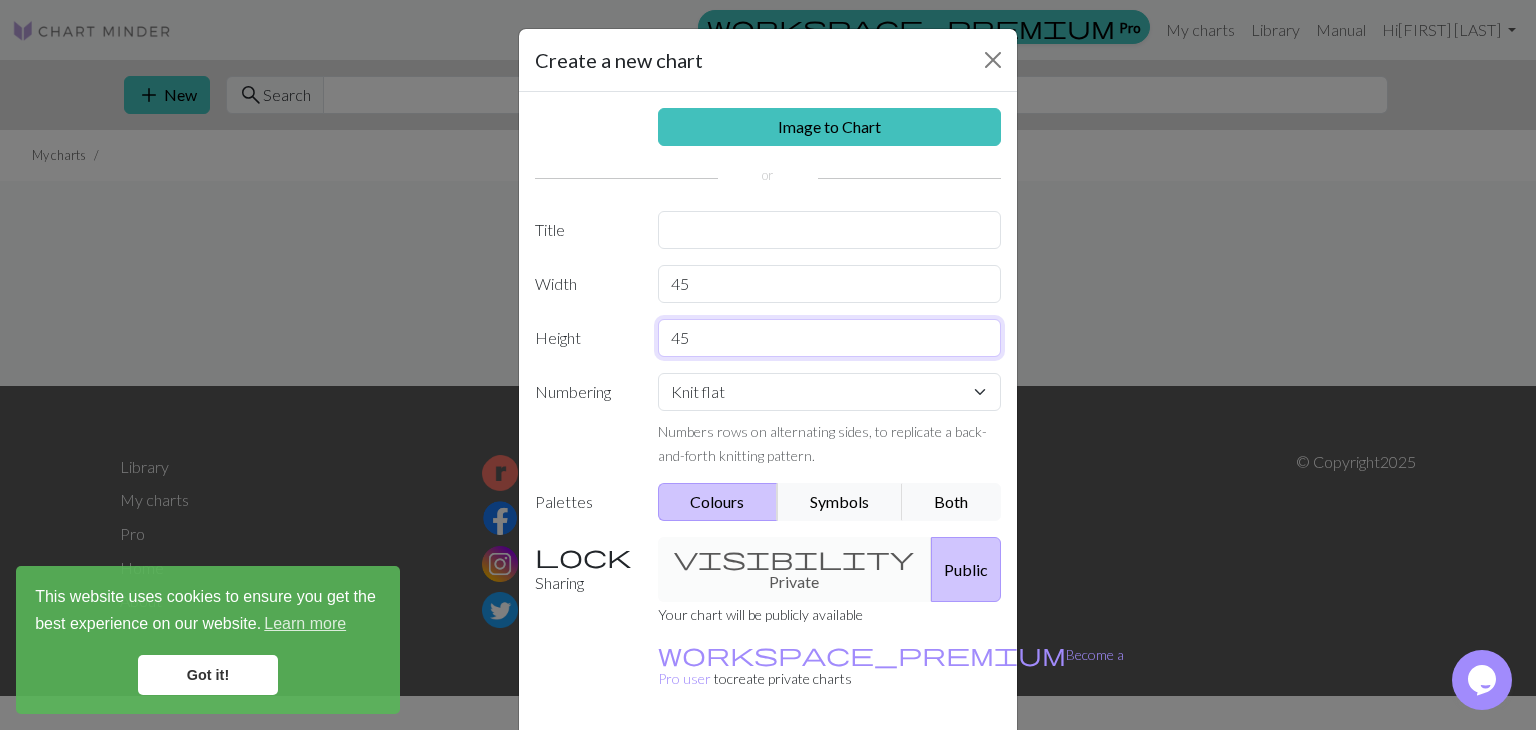 type on "45" 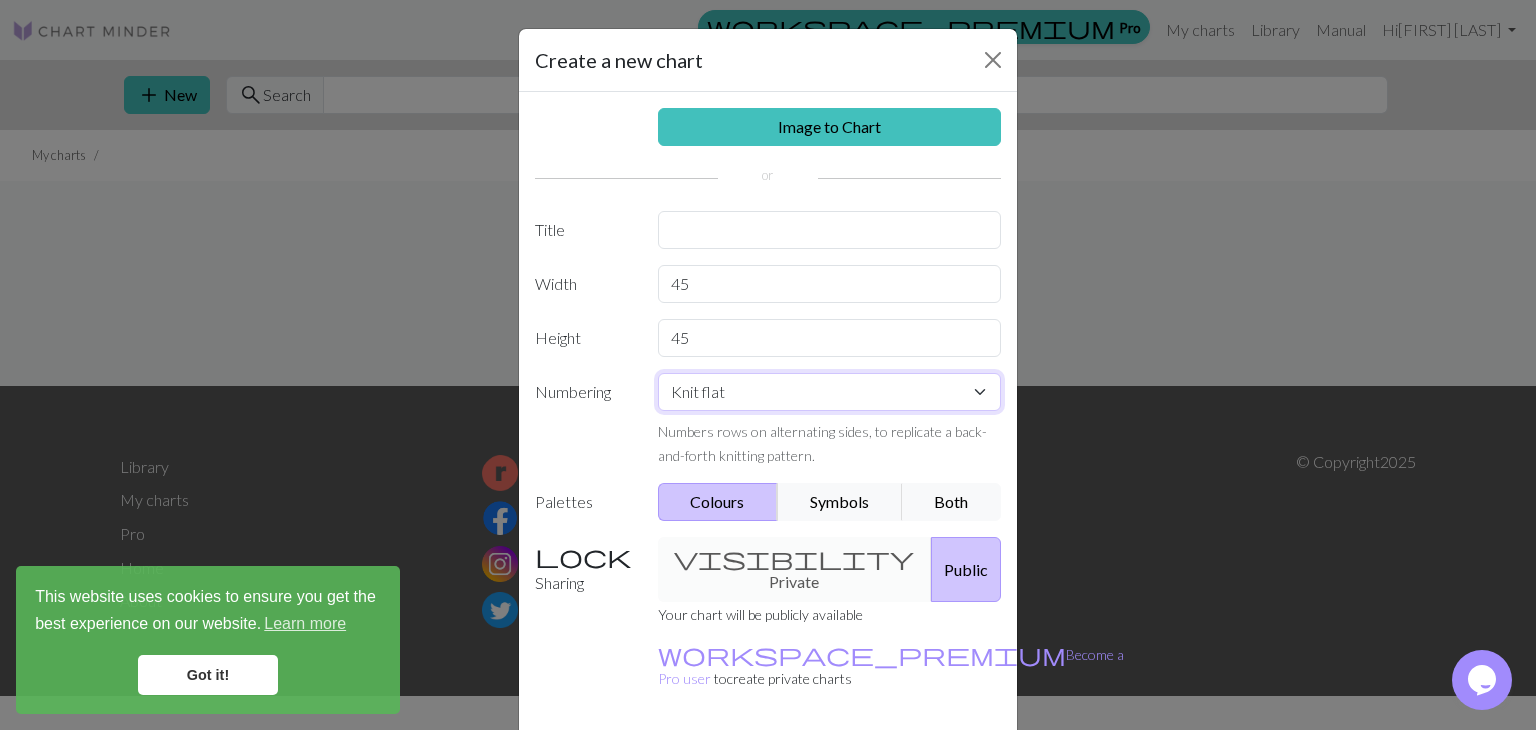 click on "Knit flat Knit in the round Lace knitting Cross stitch" at bounding box center [830, 392] 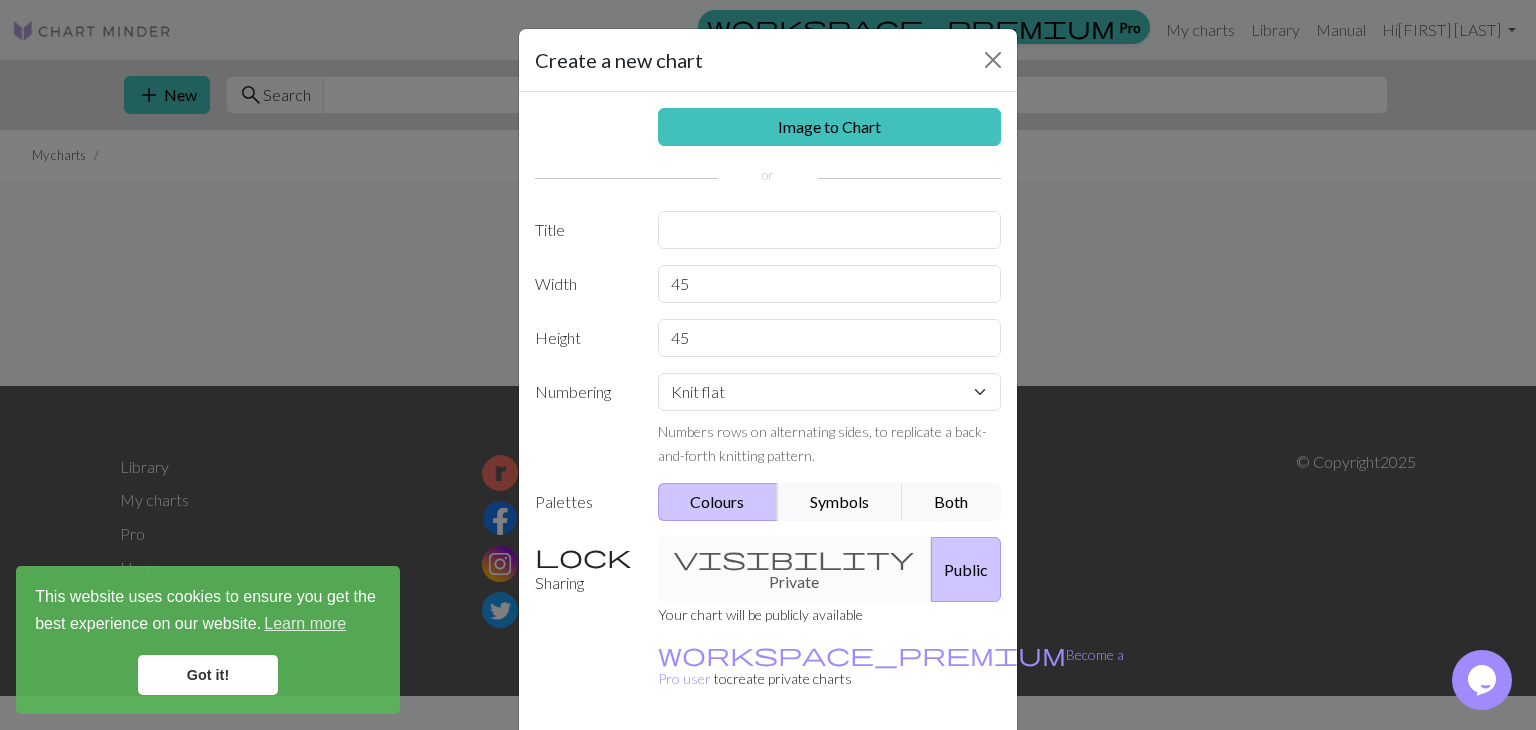 click on "Numbering" at bounding box center [584, 420] 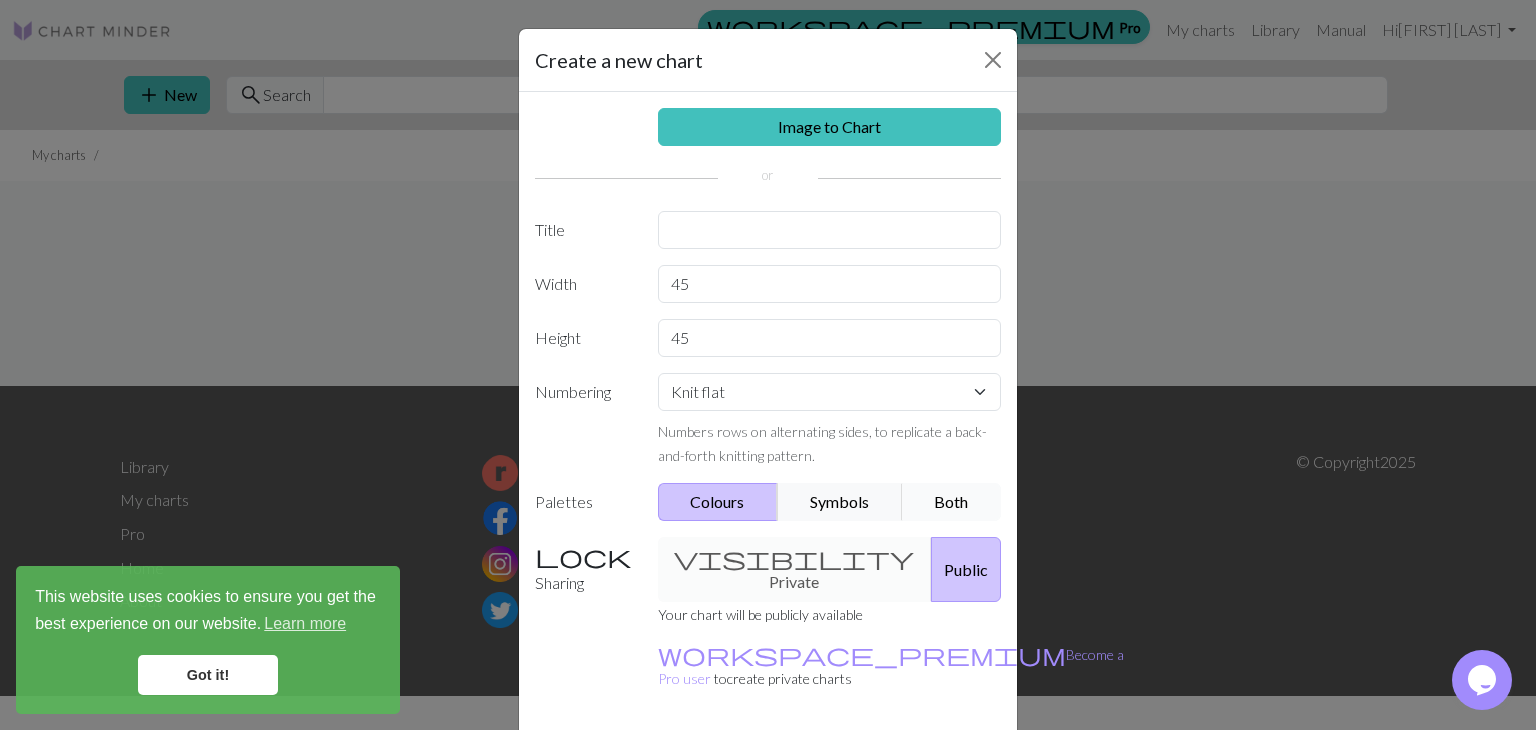 click on "Both" at bounding box center [952, 502] 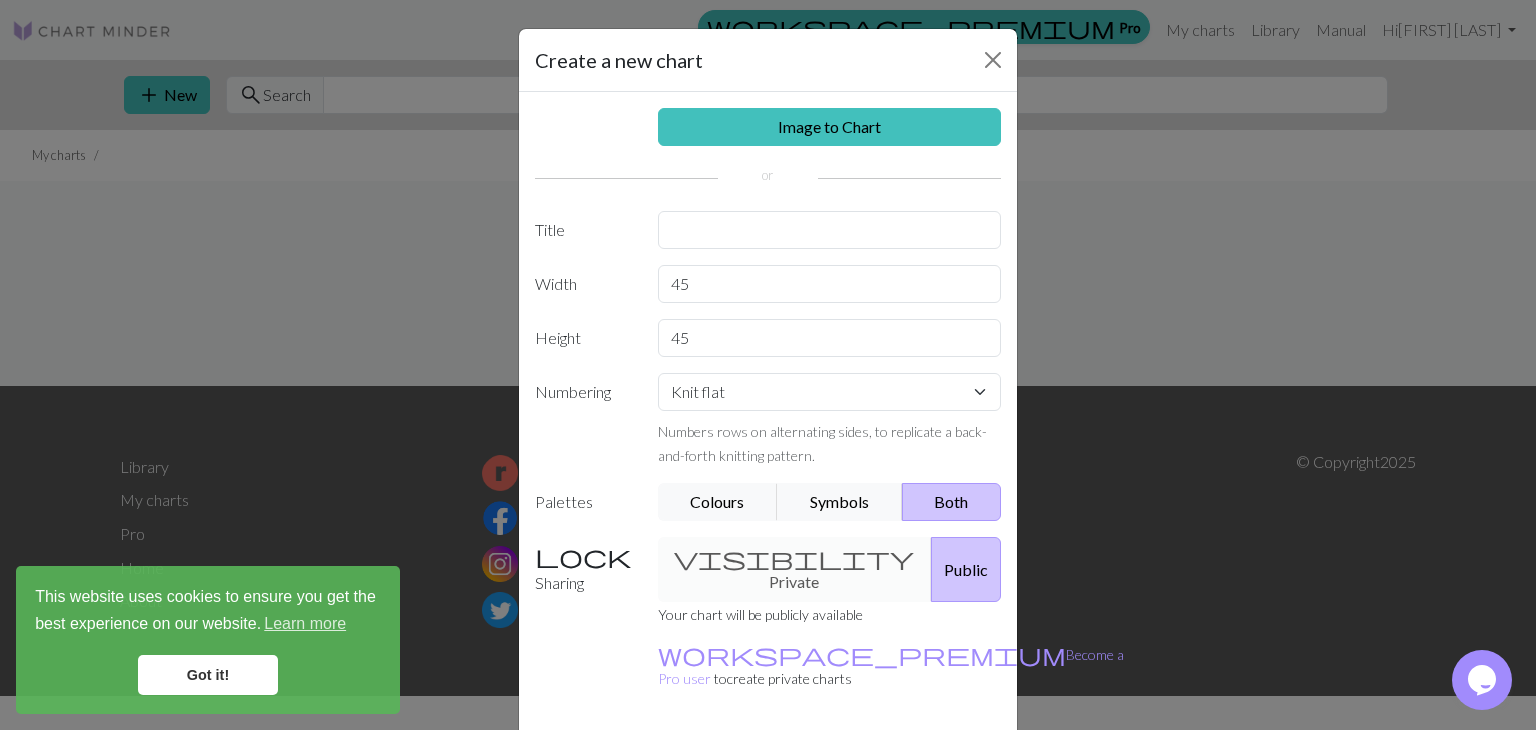 click on "Public" at bounding box center [966, 569] 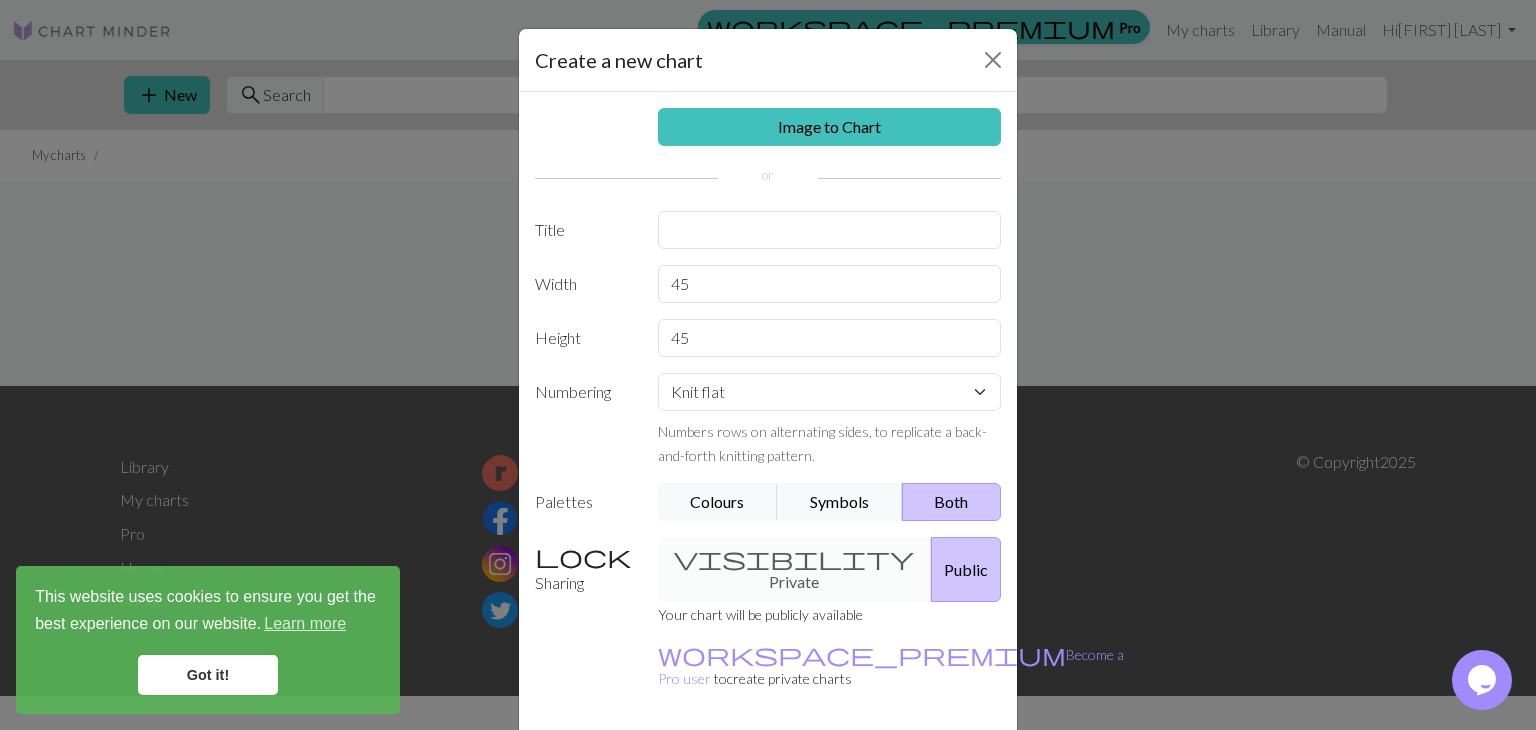 click on "Sharing" at bounding box center (584, 569) 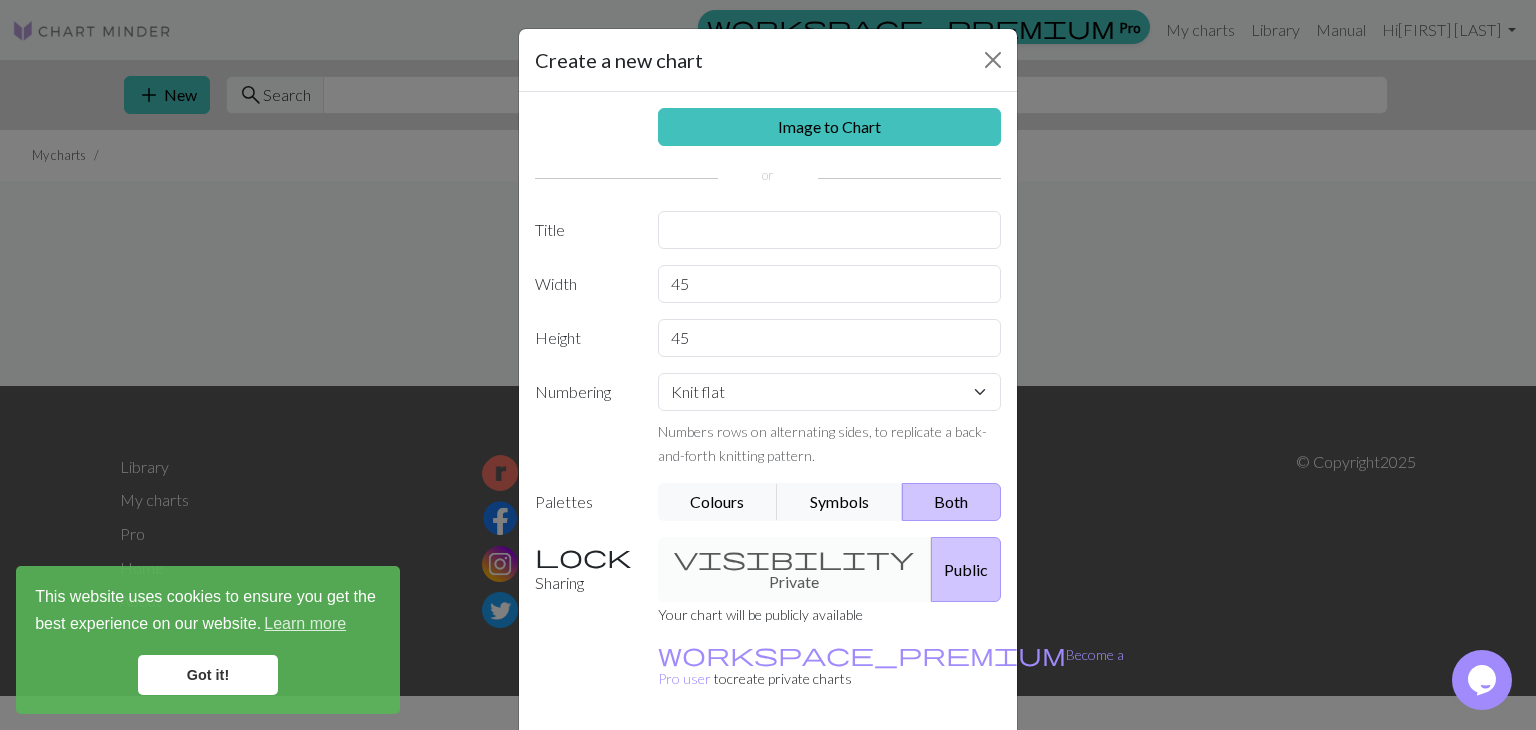 click on "Create" at bounding box center [883, 774] 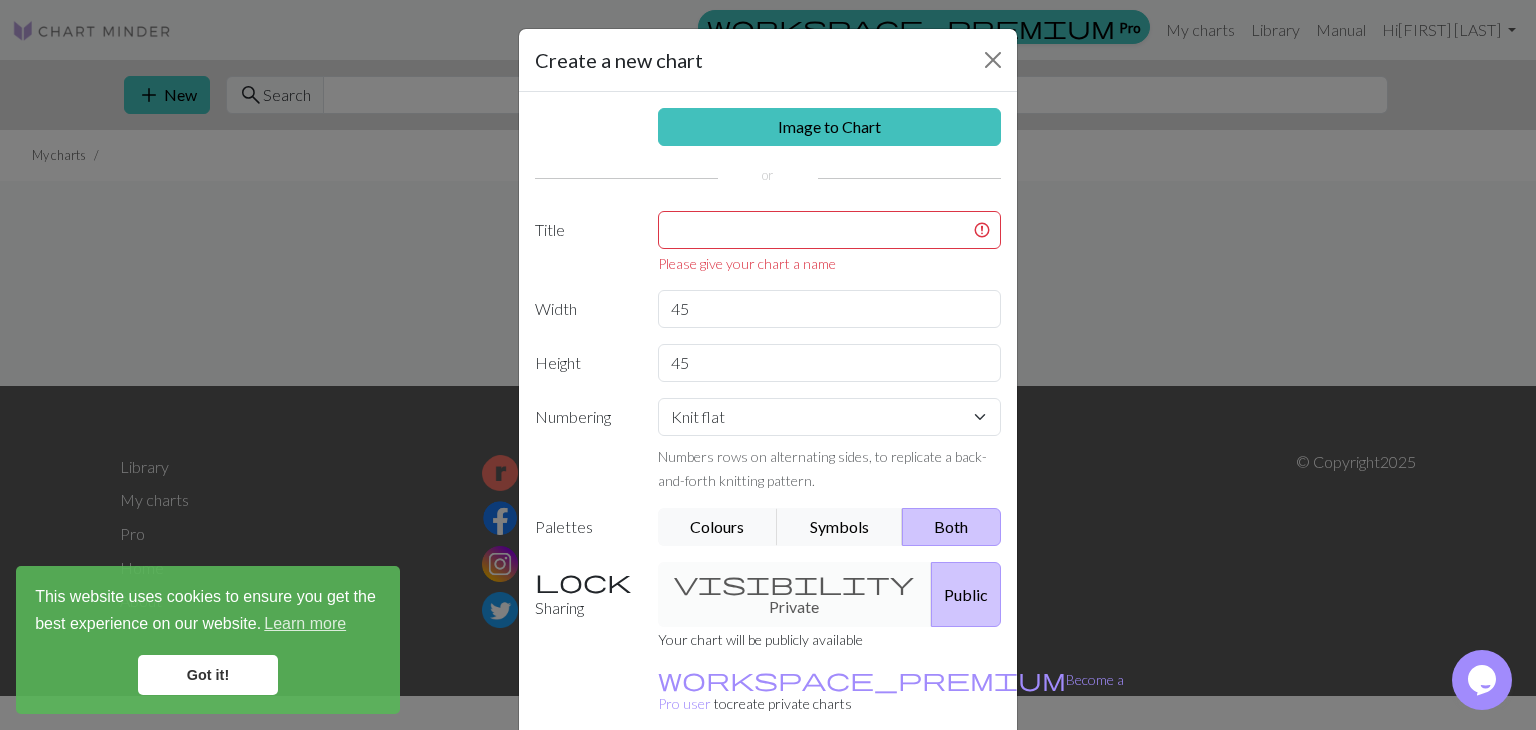 click on "visibility  Private Public" at bounding box center [830, 594] 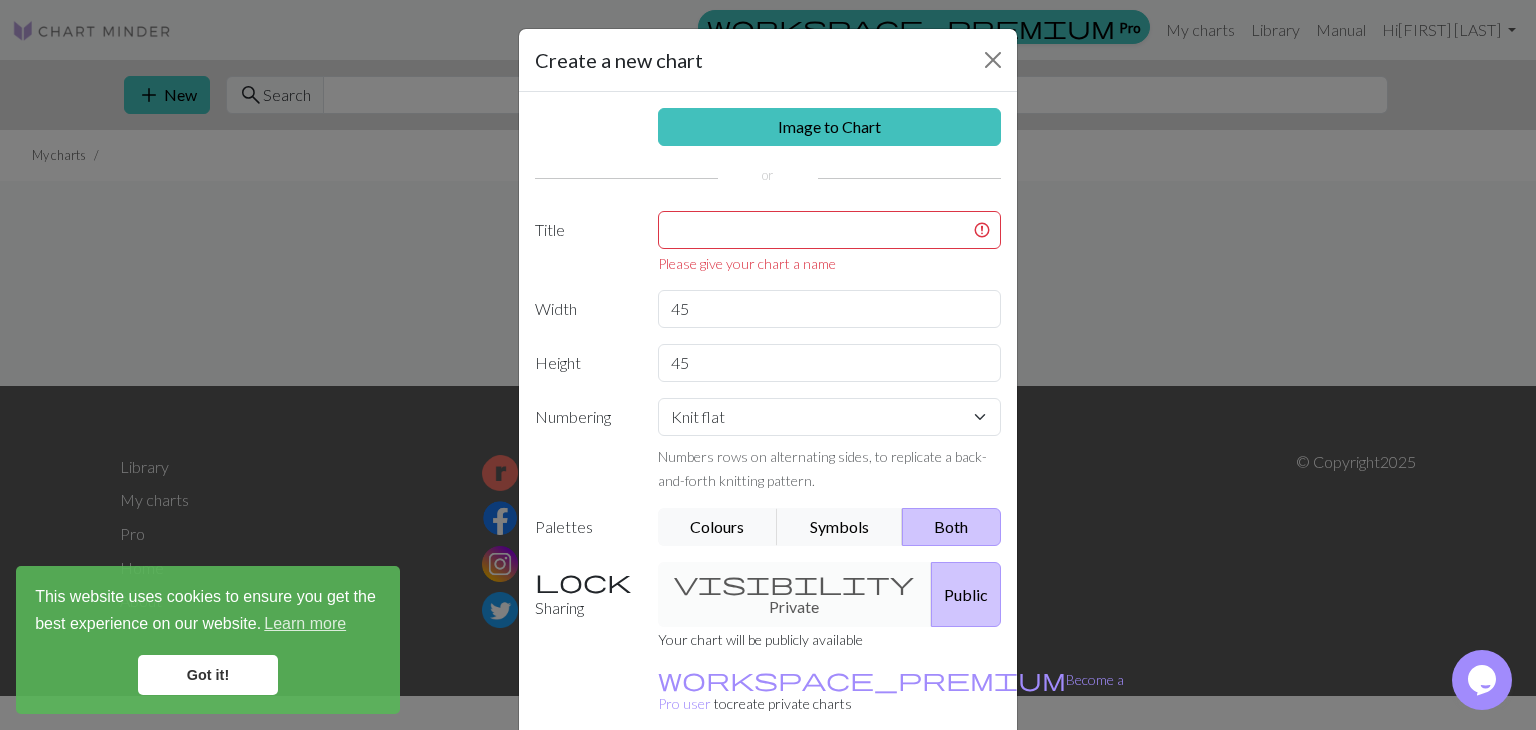 scroll, scrollTop: 83, scrollLeft: 0, axis: vertical 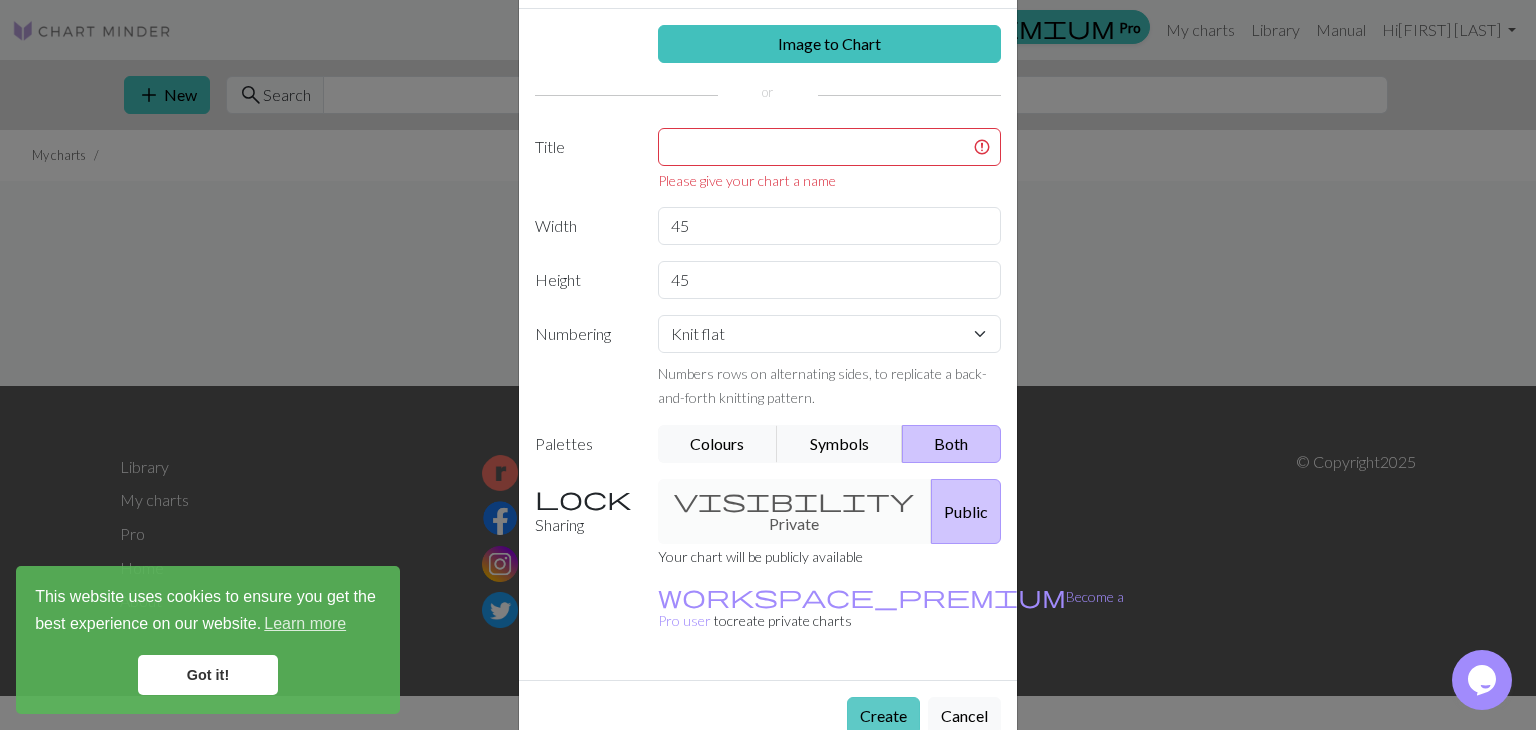 click on "Create" at bounding box center [883, 716] 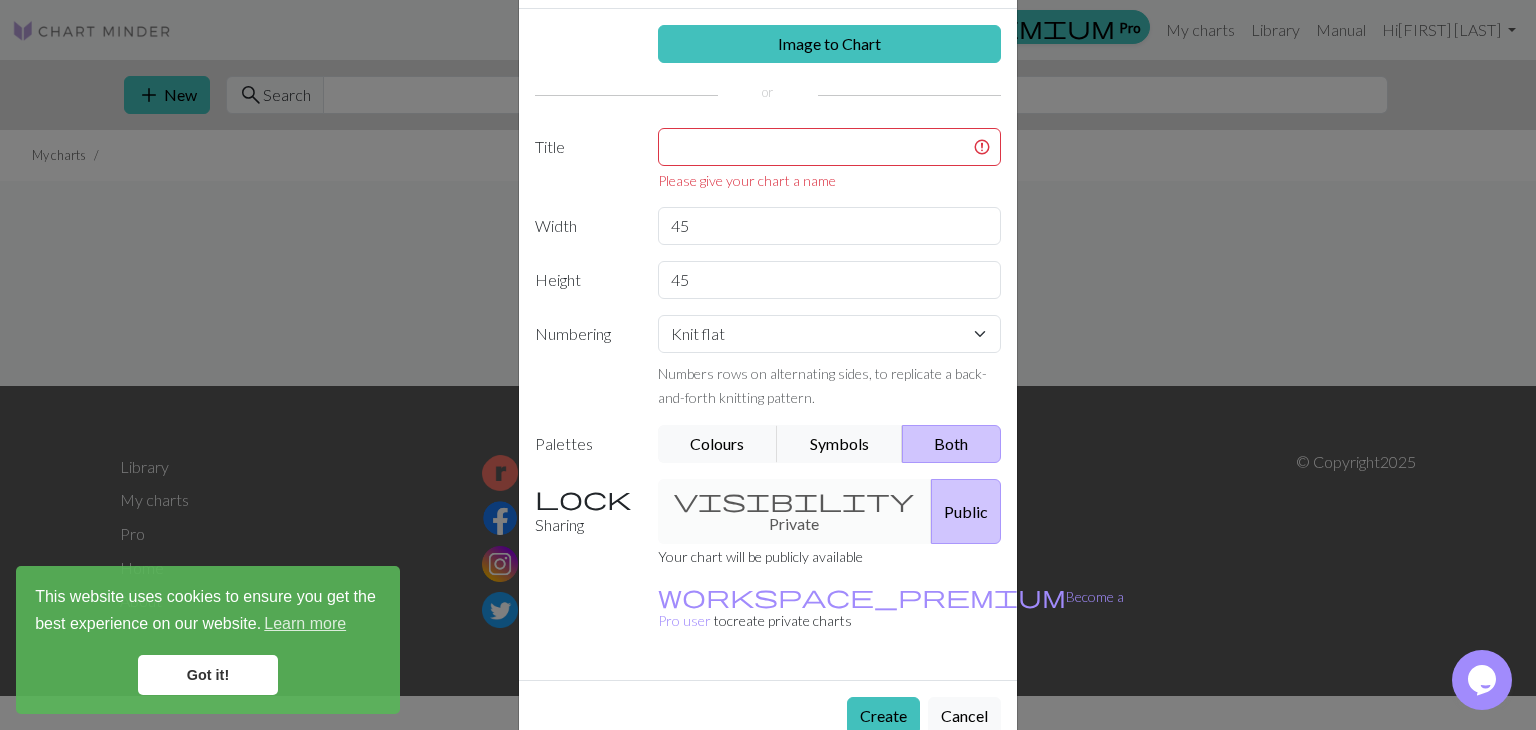 click on "Got it!" at bounding box center (208, 675) 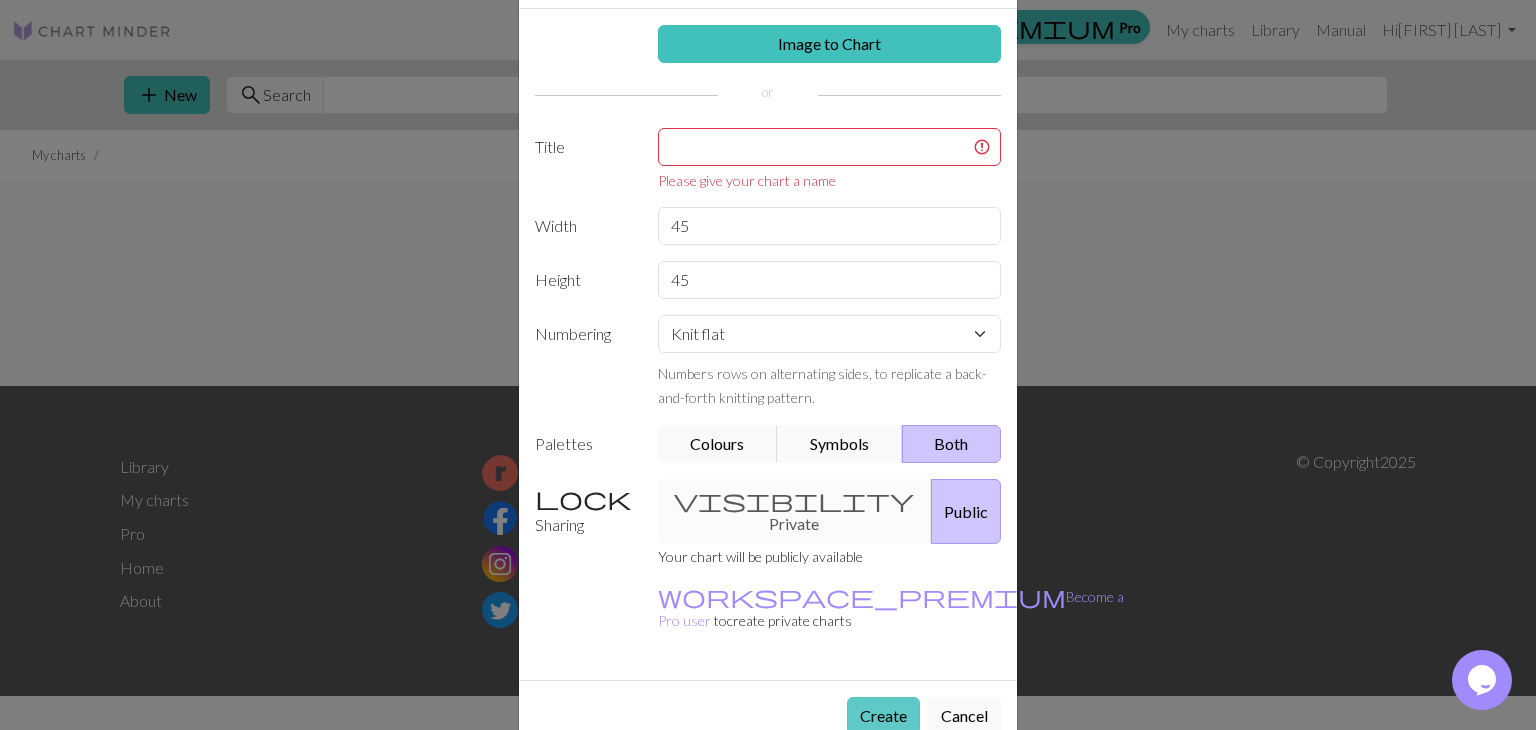click on "Create" at bounding box center (883, 716) 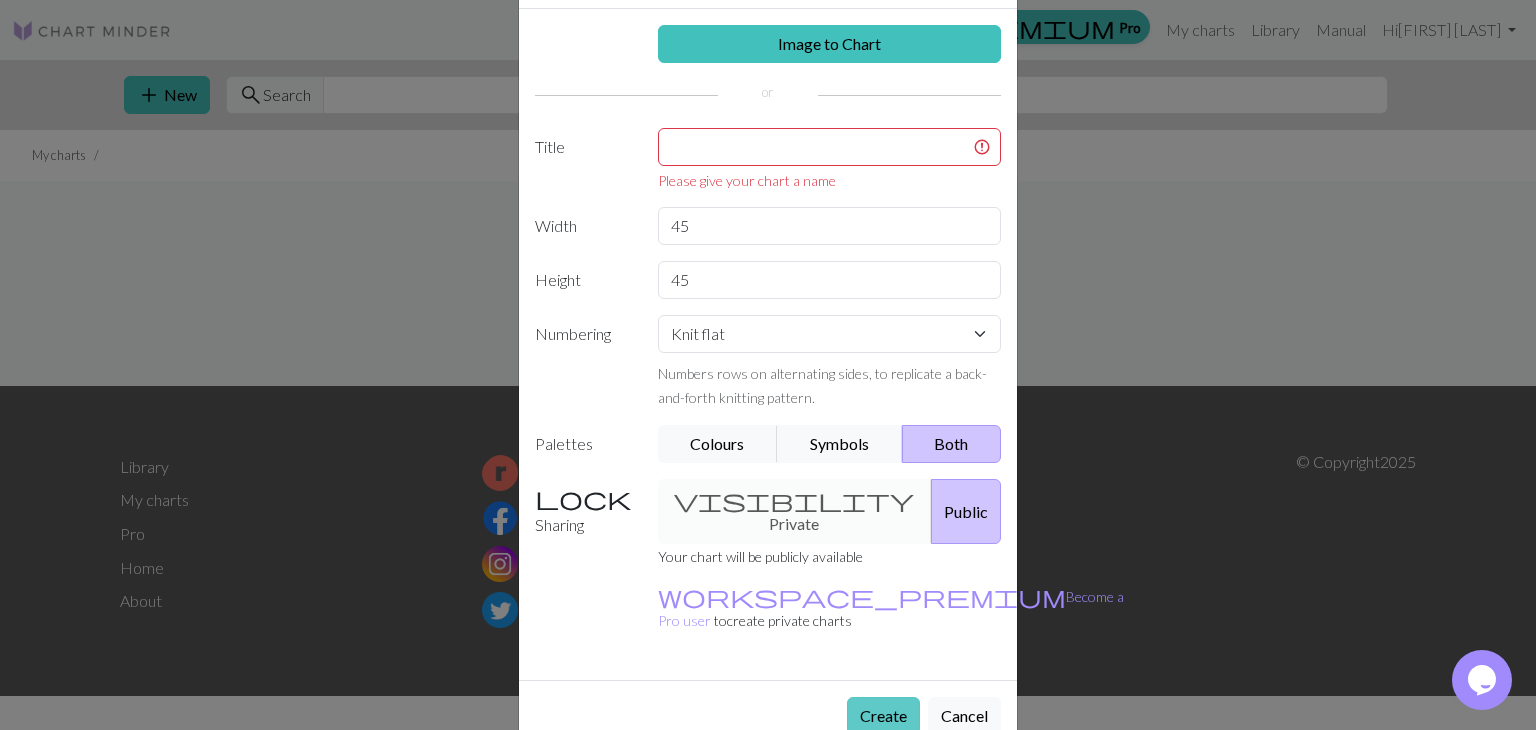 click on "Create" at bounding box center [883, 716] 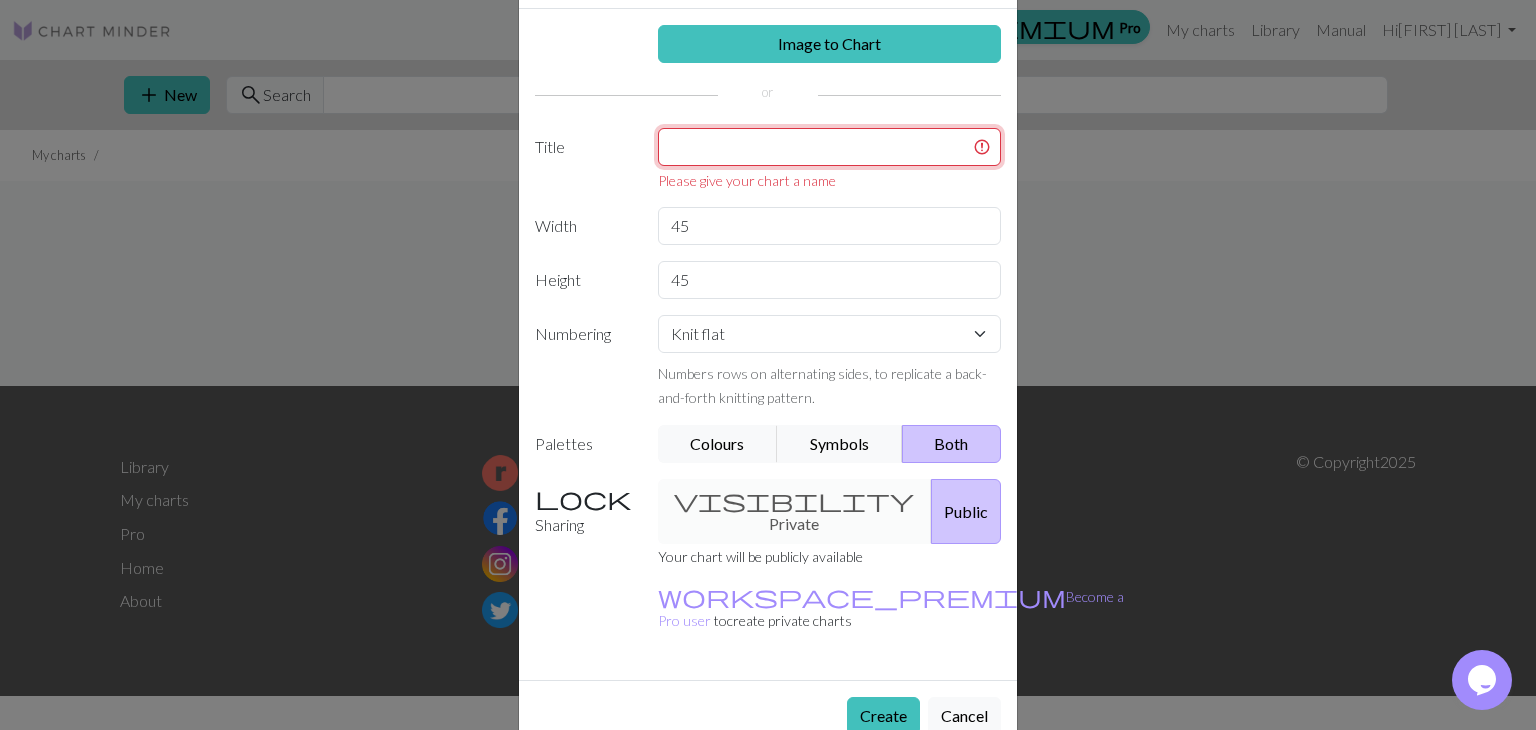 click at bounding box center (830, 147) 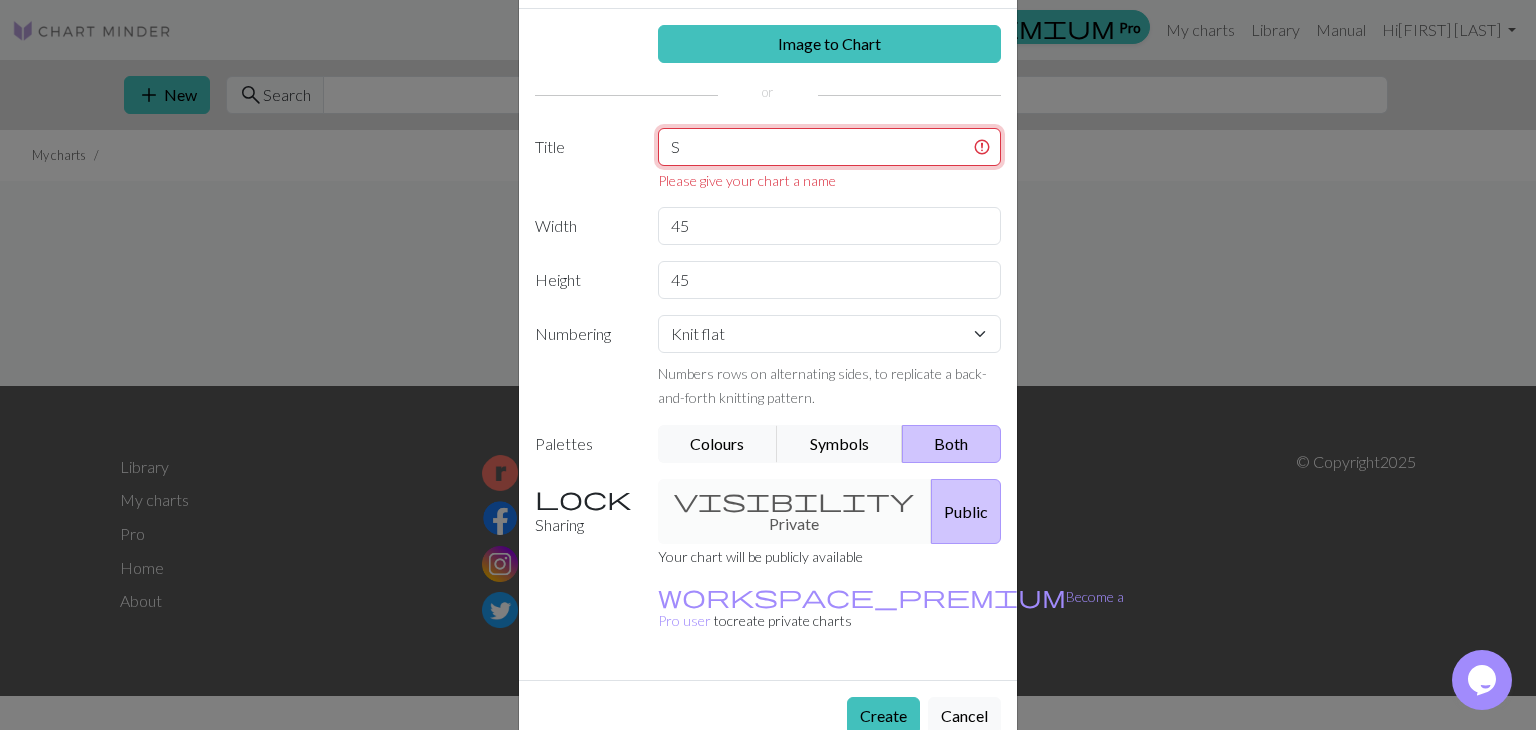 scroll, scrollTop: 58, scrollLeft: 0, axis: vertical 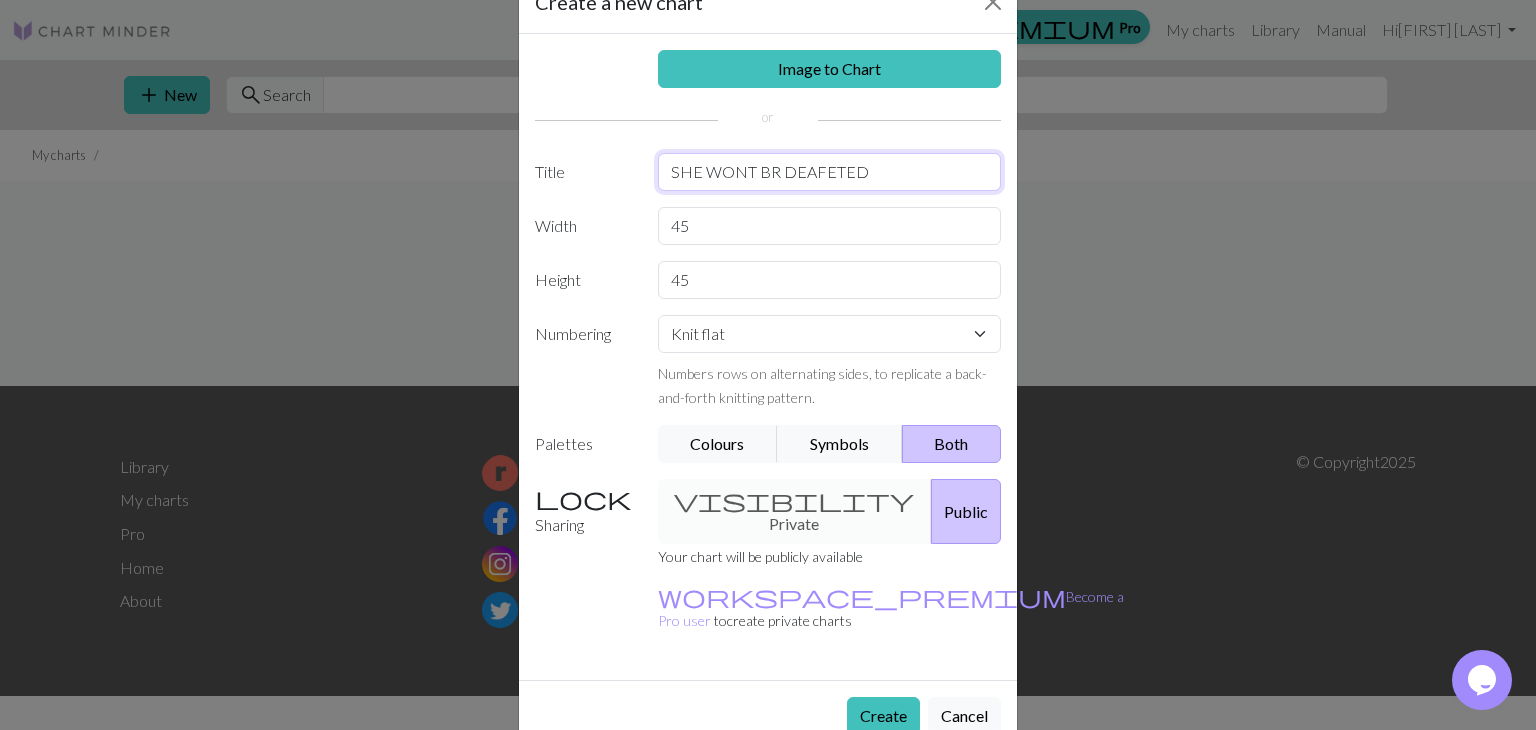 type on "SHE WONT BR DEAFETED" 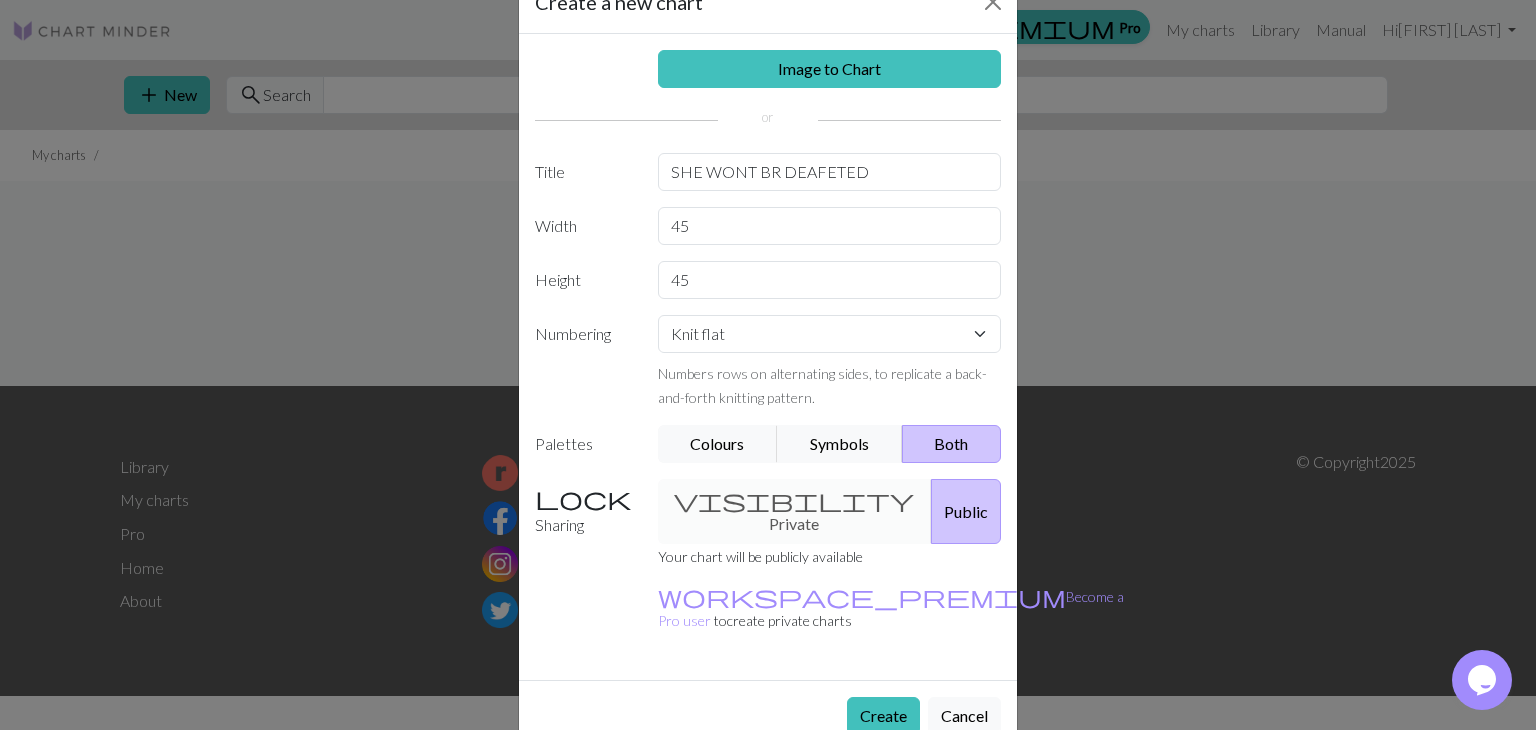 click on "visibility  Private Public" at bounding box center [830, 511] 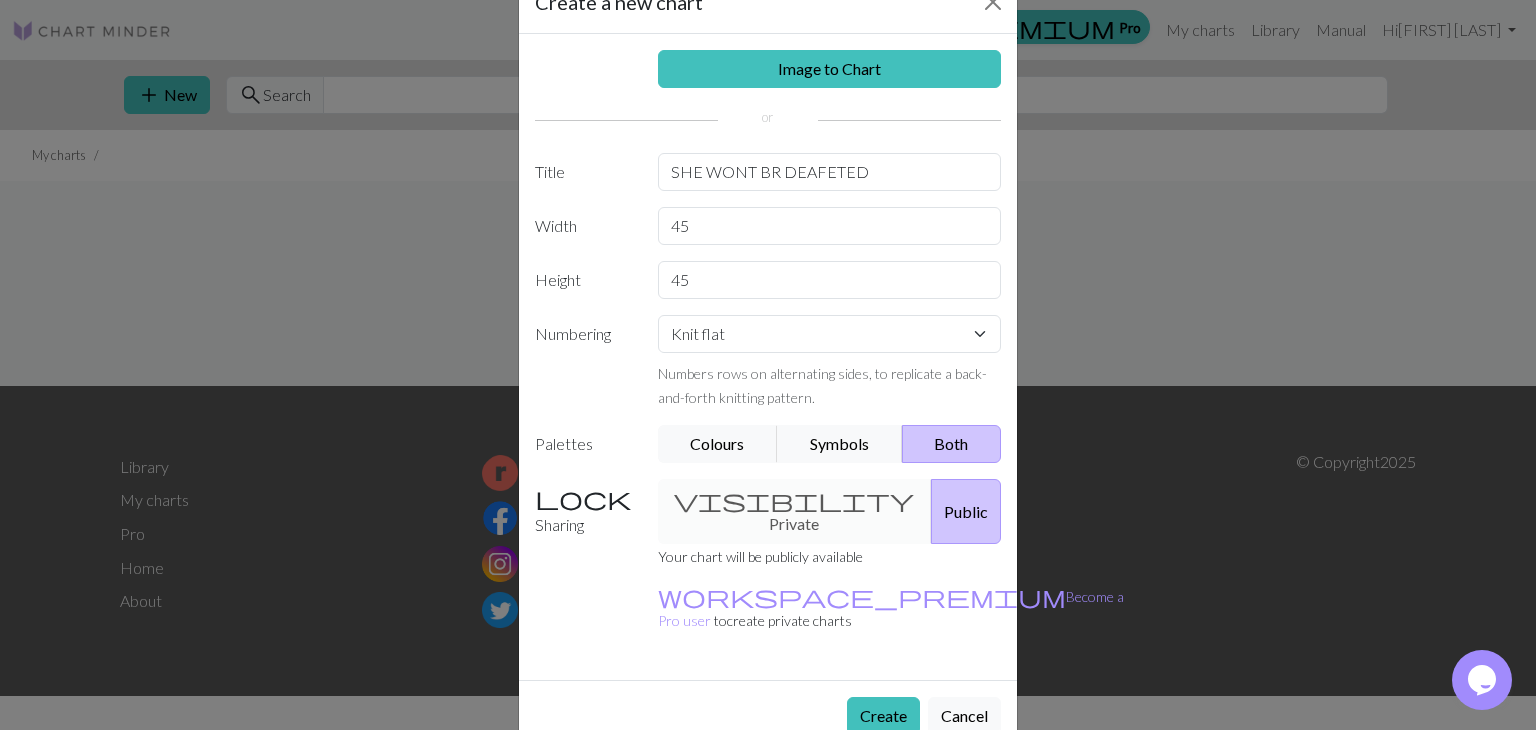 click on "Public" at bounding box center (966, 511) 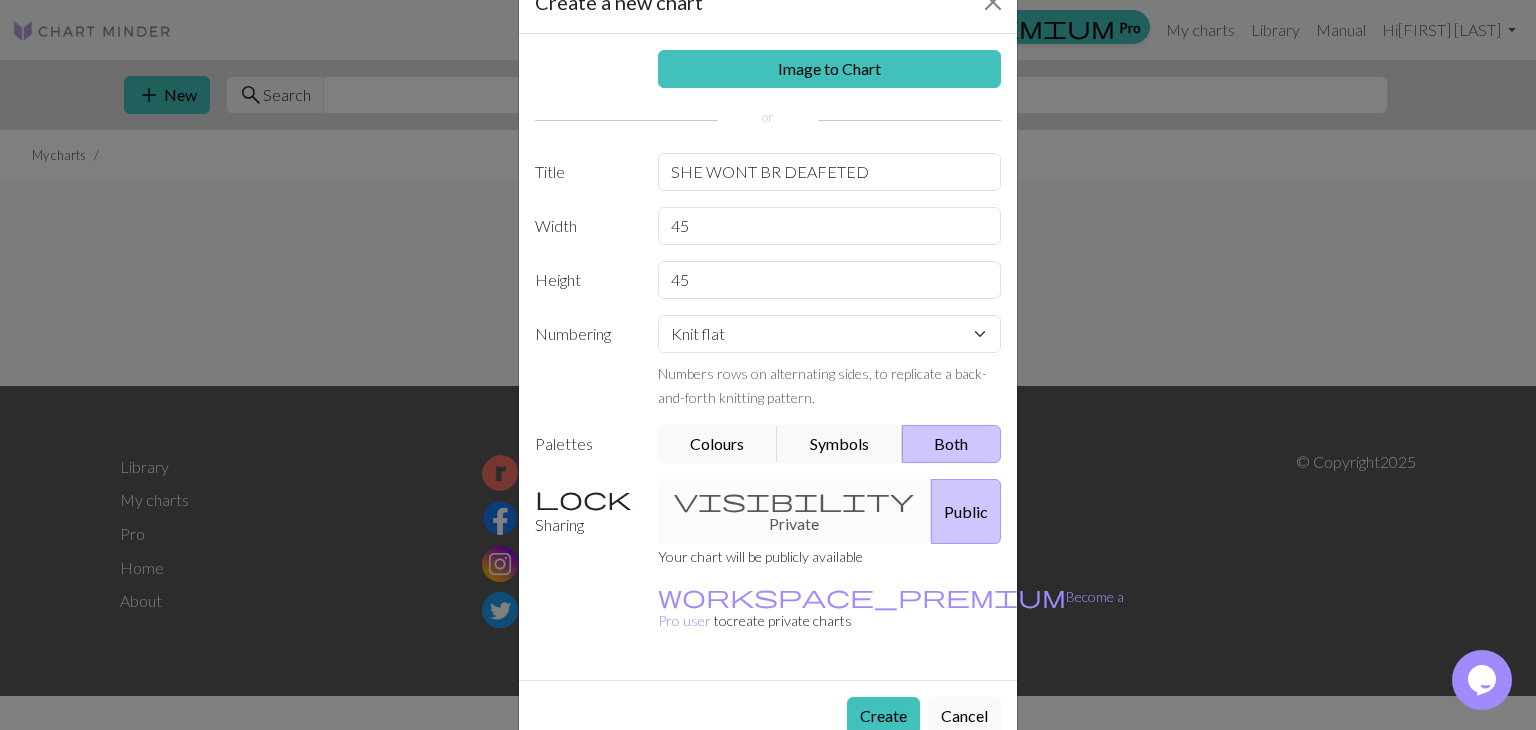 click on "visibility  Private Public" at bounding box center [830, 511] 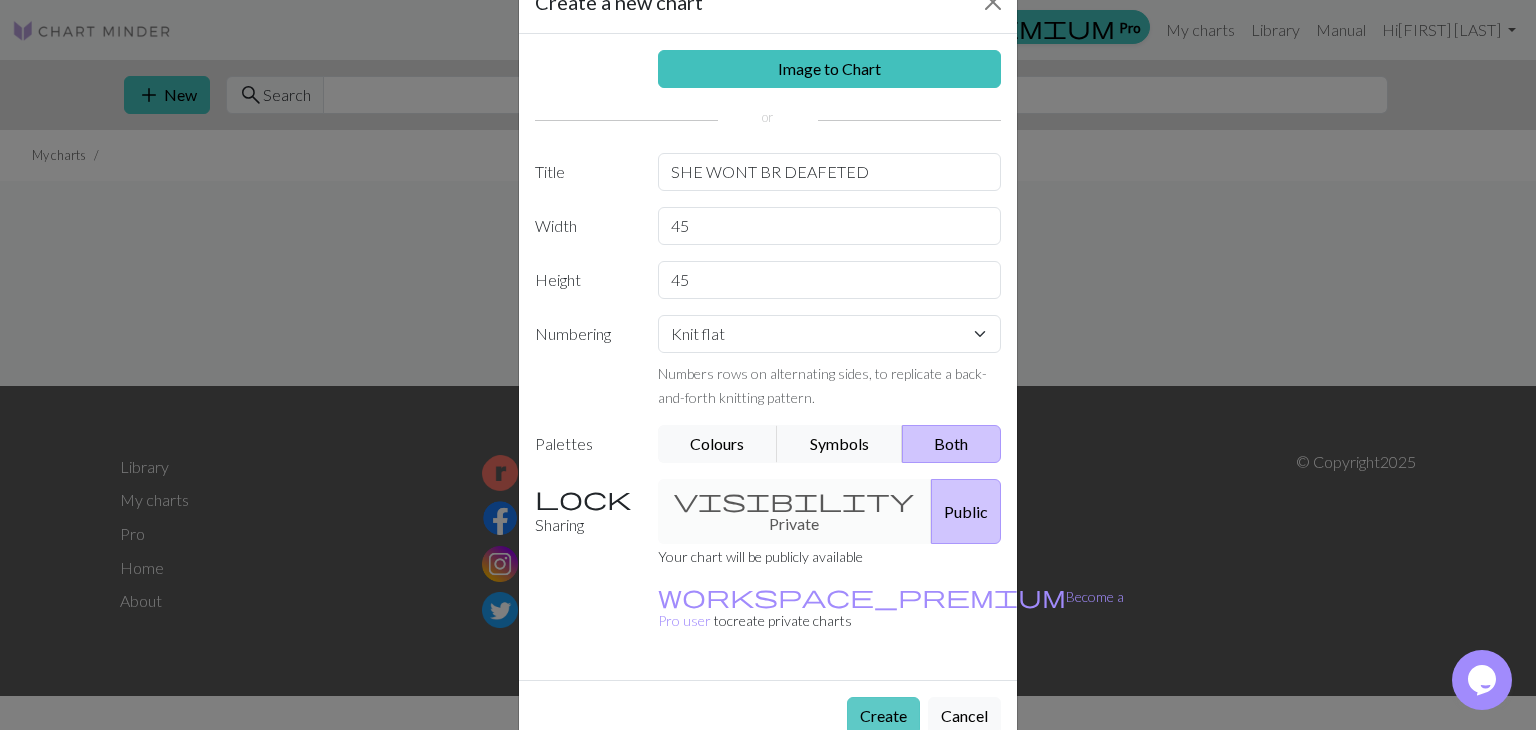click on "Create" at bounding box center [883, 716] 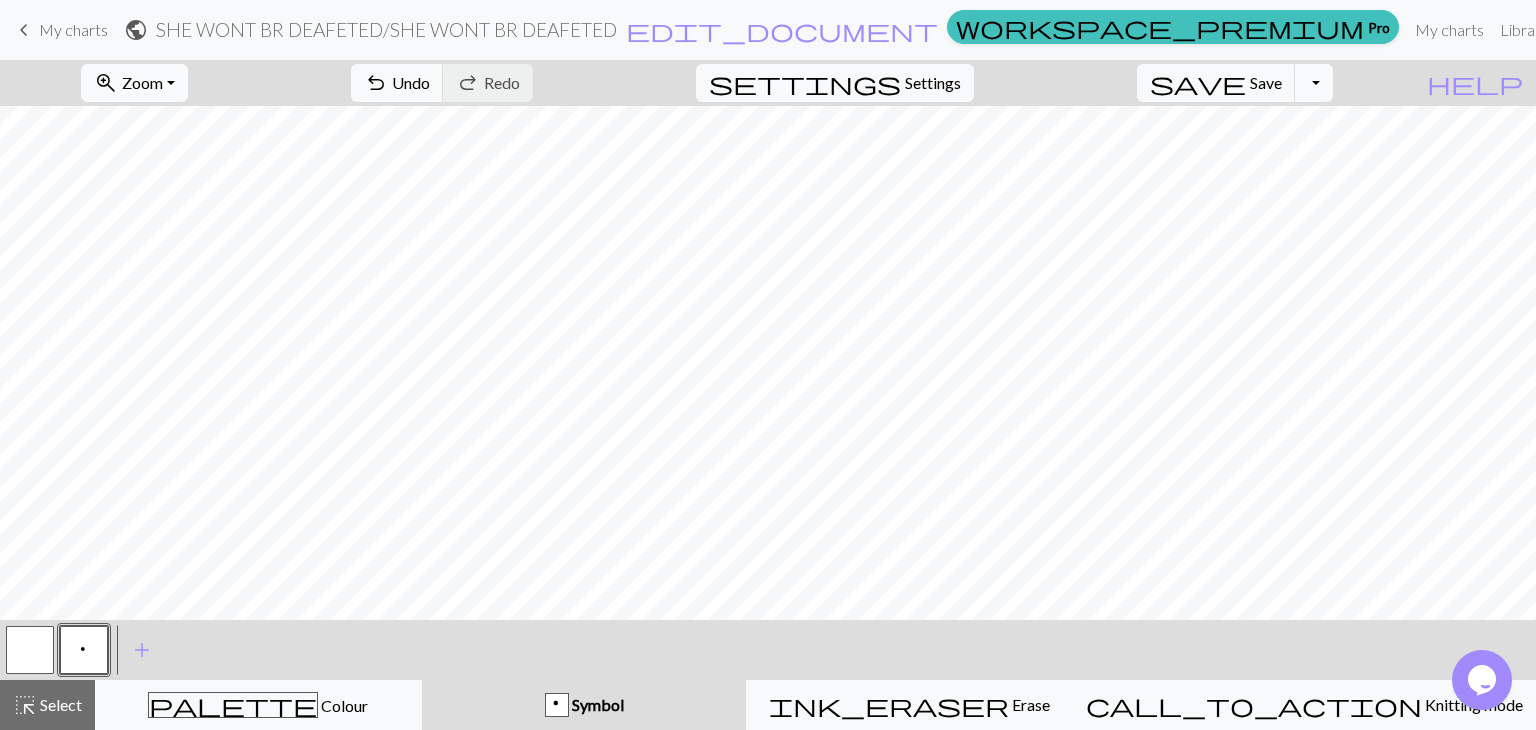 click on "zoom_in" at bounding box center (106, 83) 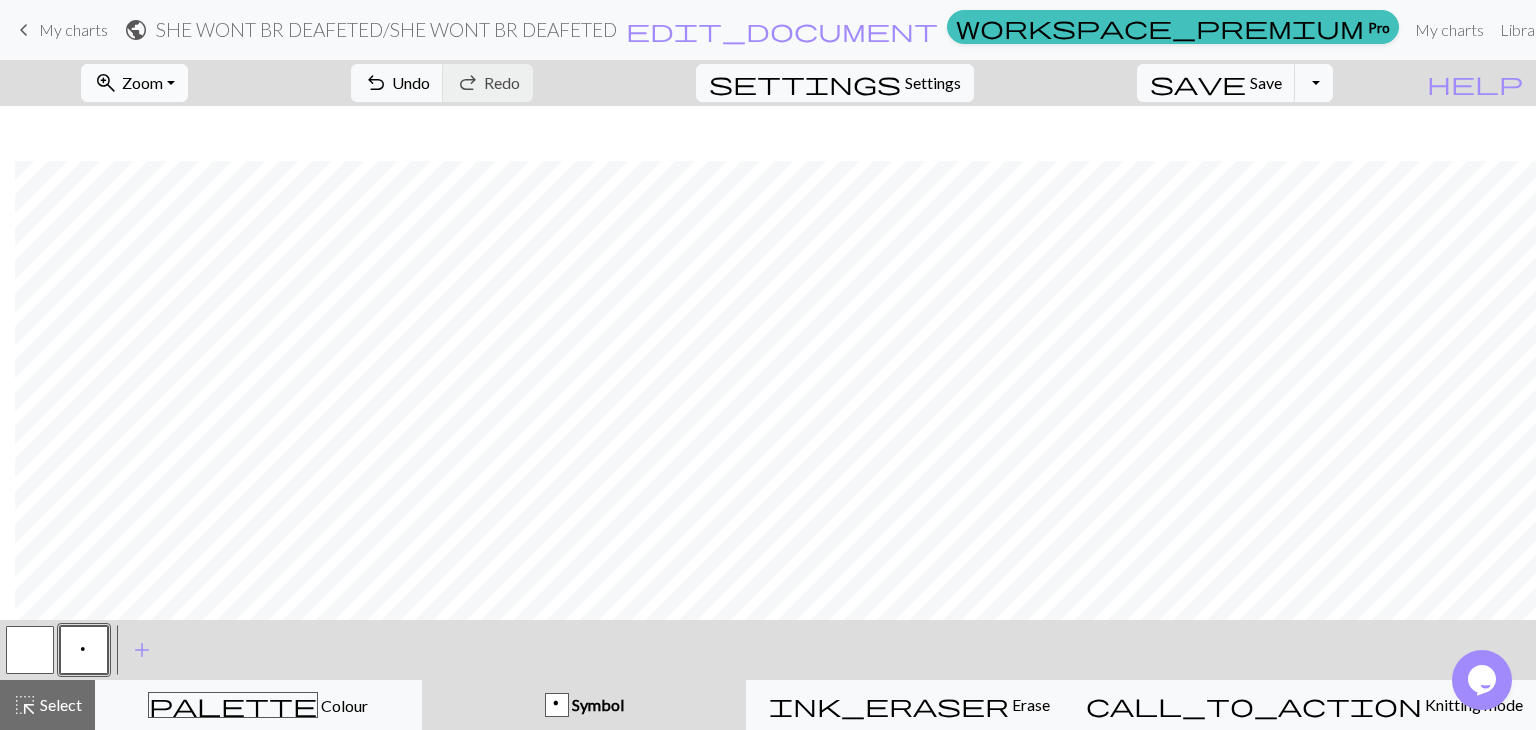 scroll, scrollTop: 127, scrollLeft: 15, axis: both 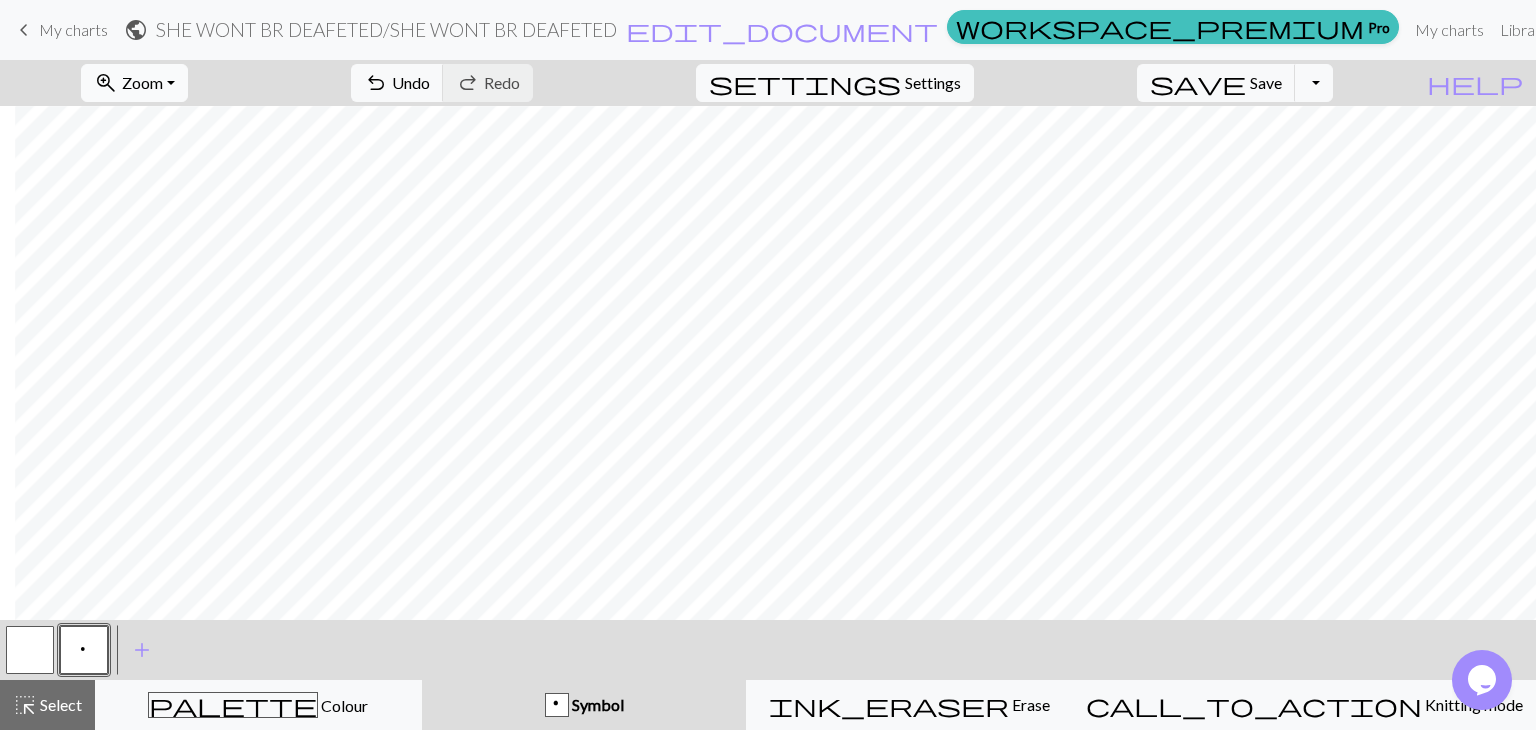 click on "zoom_in Zoom Zoom" at bounding box center [134, 83] 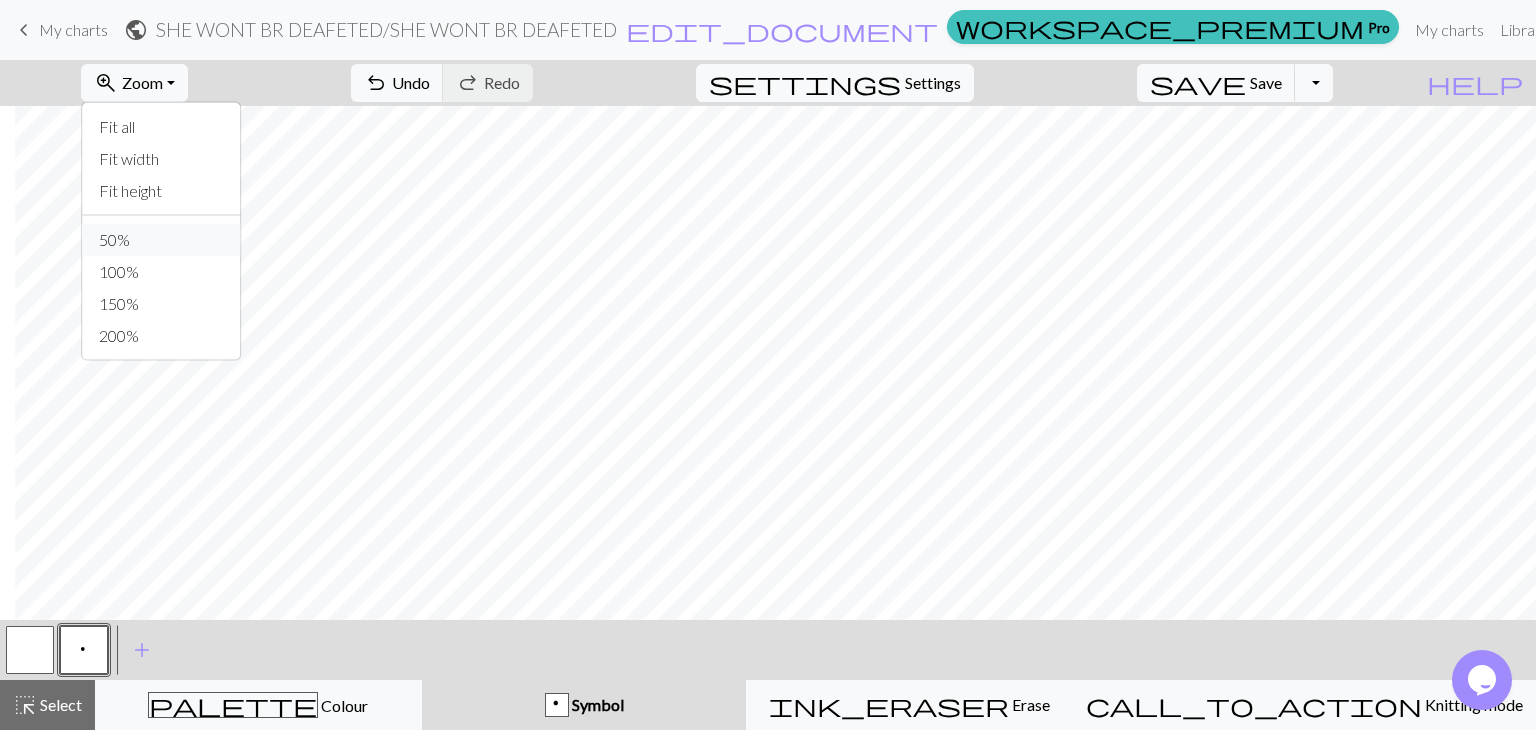 click on "50%" at bounding box center (162, 240) 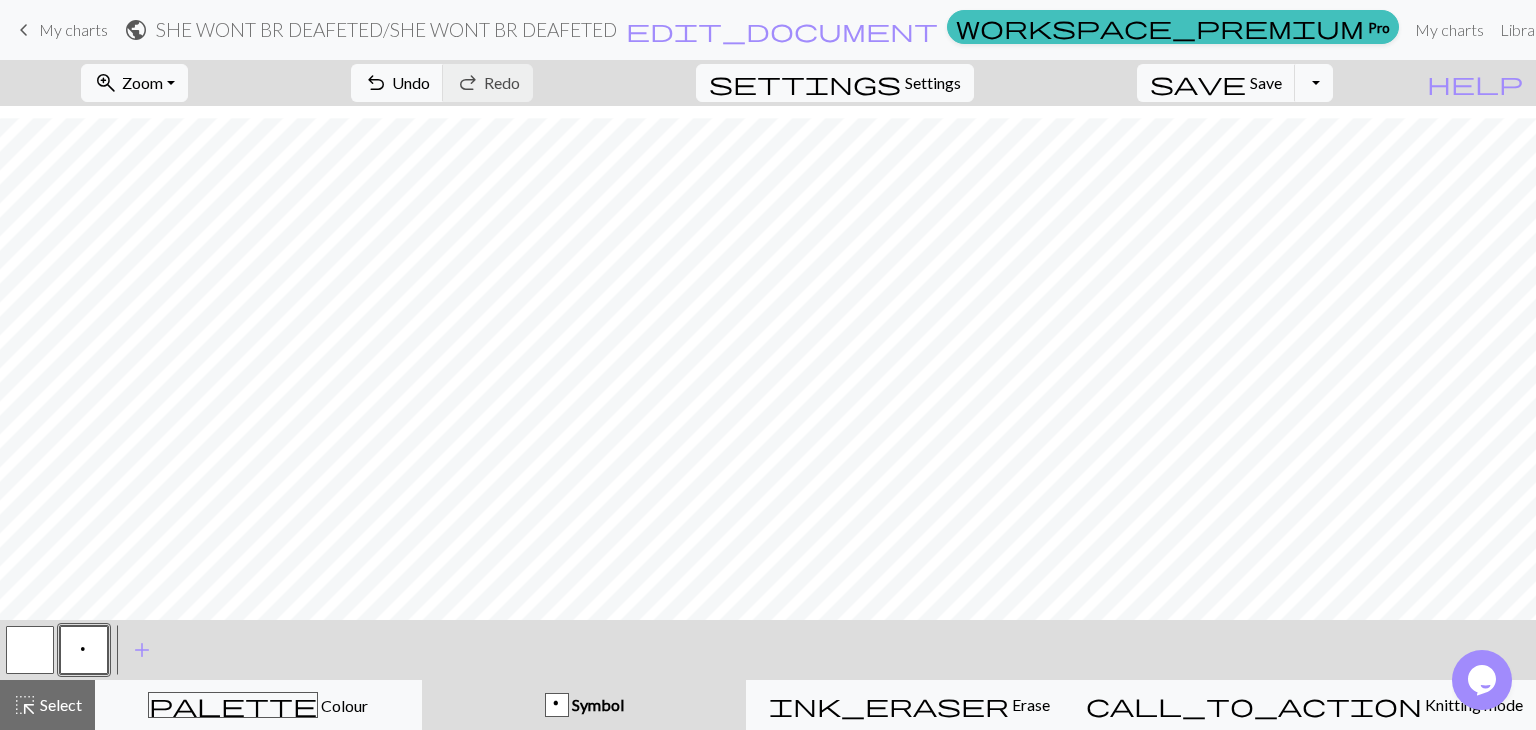 scroll, scrollTop: 18, scrollLeft: 0, axis: vertical 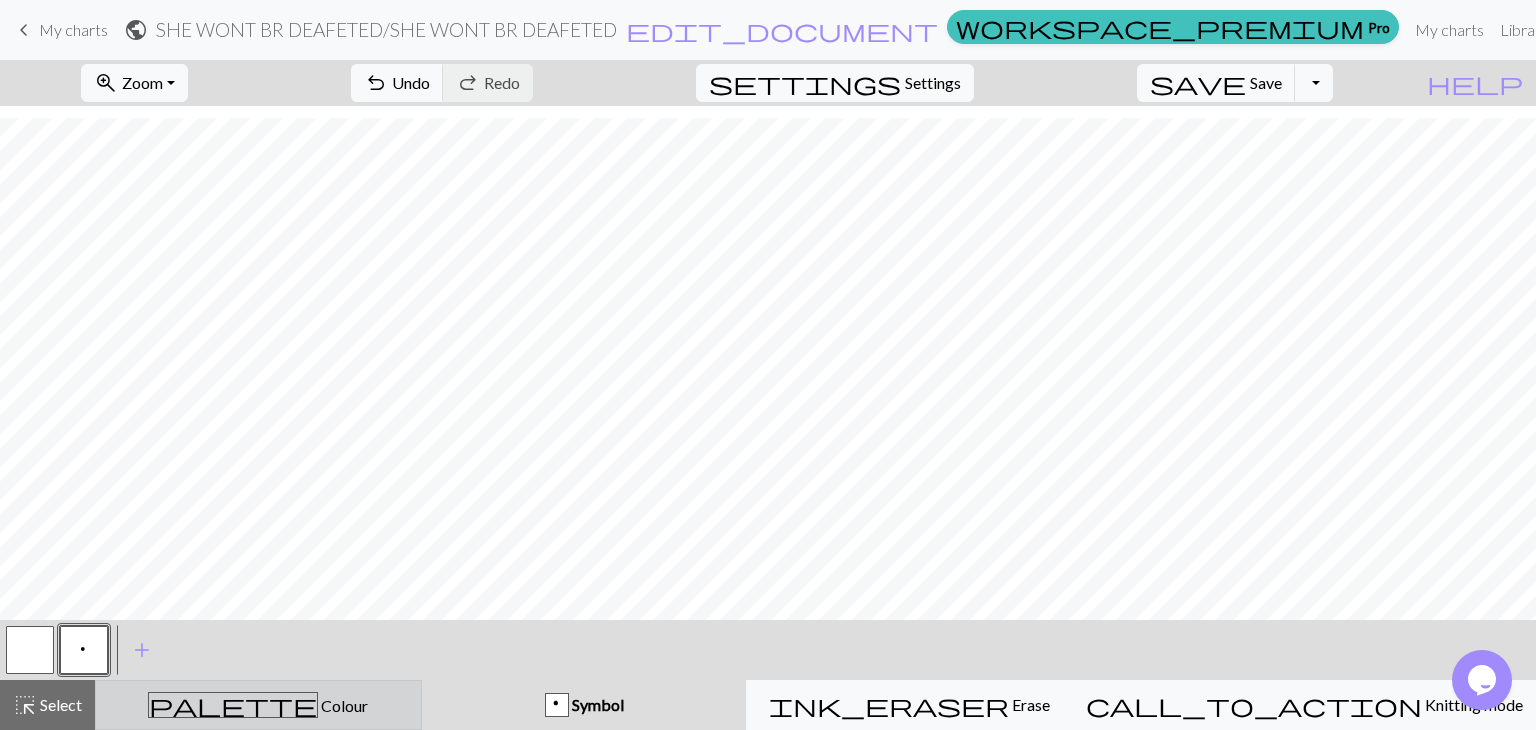 click on "palette" at bounding box center (233, 705) 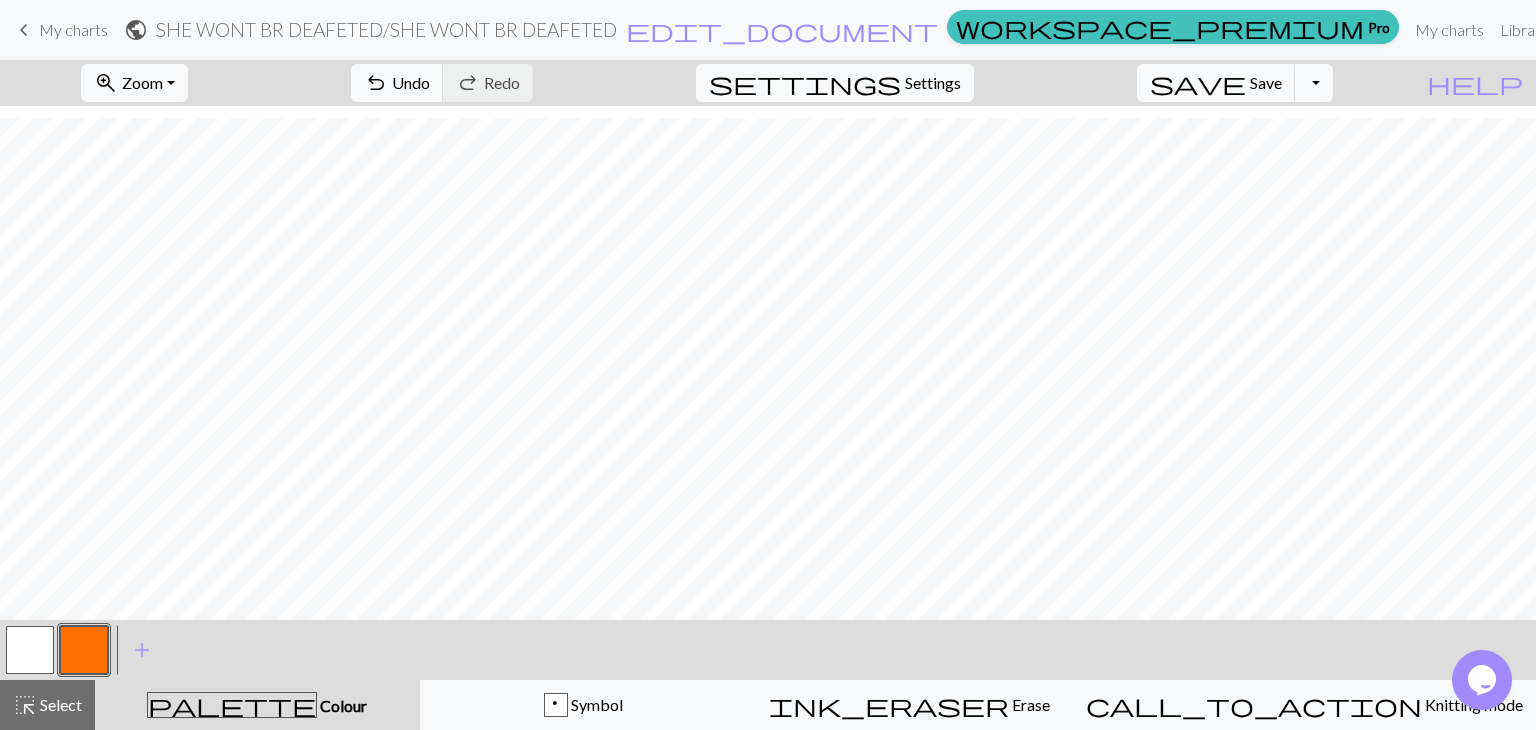 click at bounding box center [84, 650] 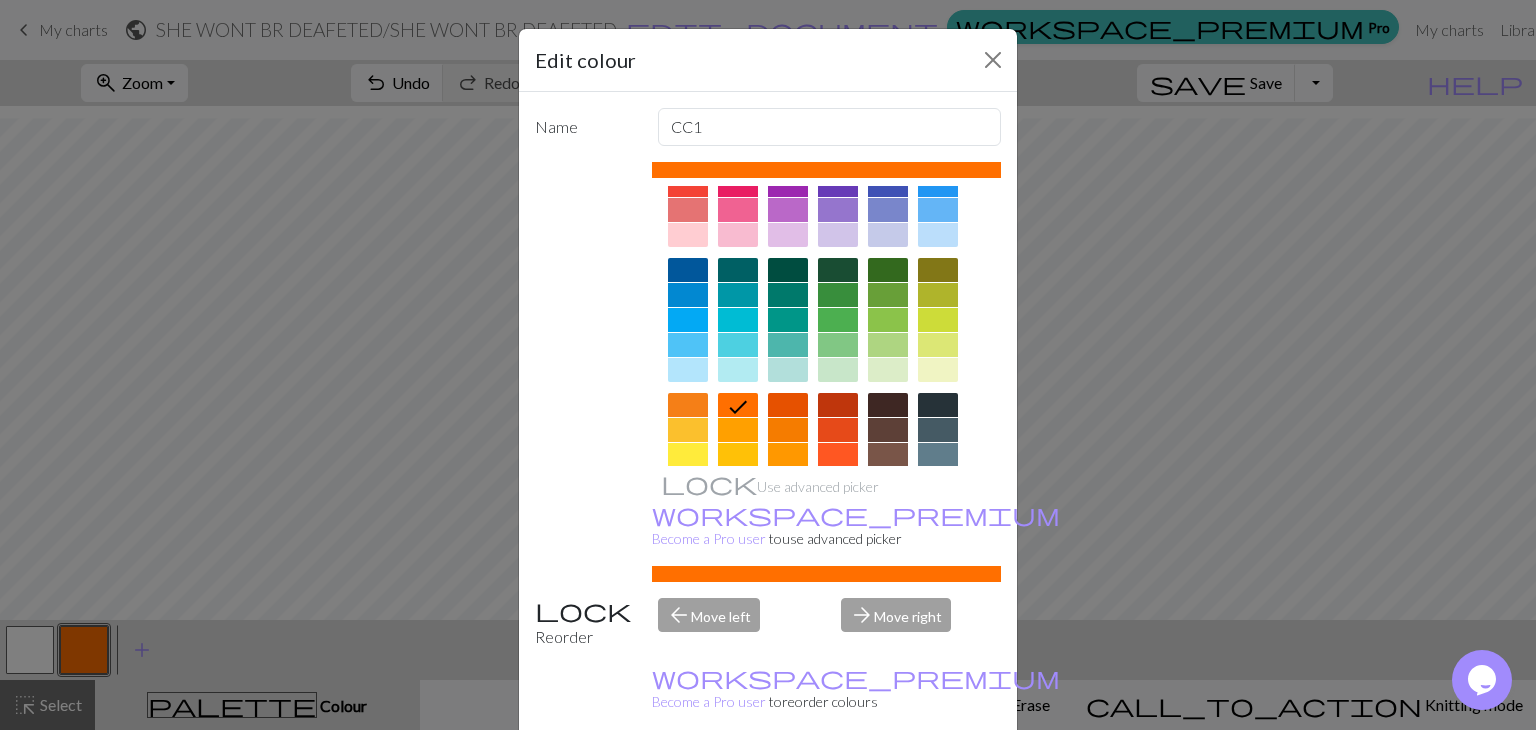 scroll, scrollTop: 80, scrollLeft: 0, axis: vertical 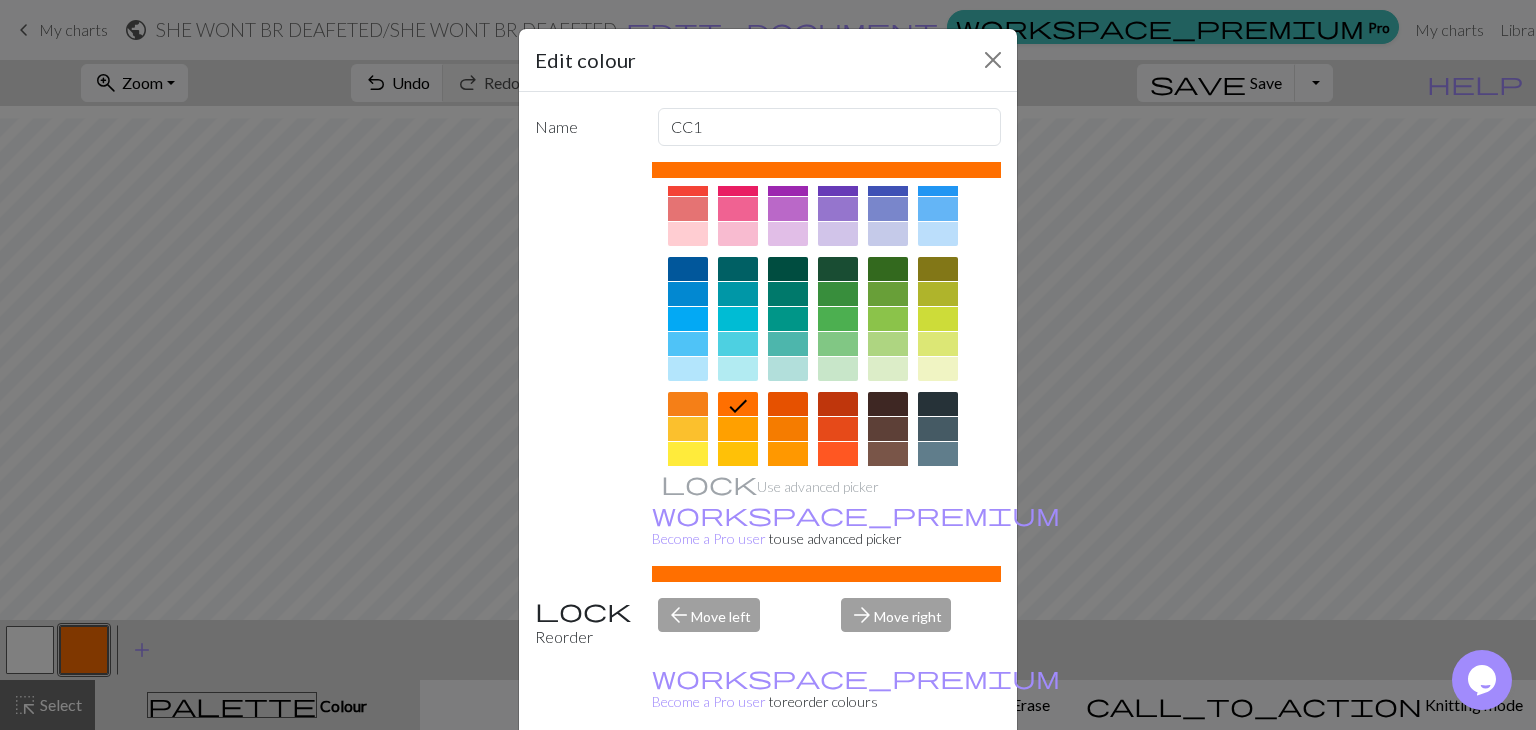 click at bounding box center (938, 404) 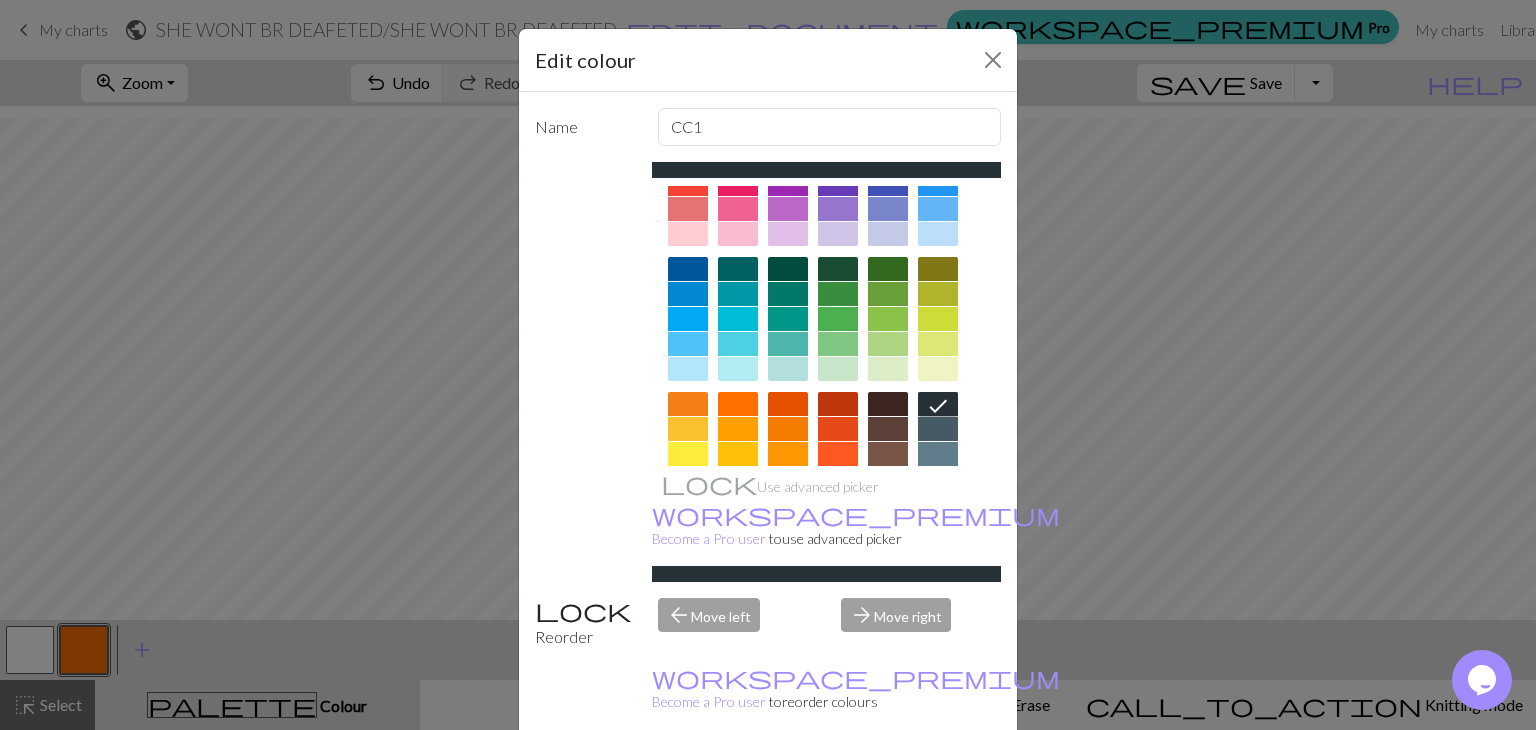 click on "Edit colour Name CC1 Use advanced picker workspace_premium Become a Pro user   to  use advanced picker Reorder arrow_back Move left arrow_forward Move right workspace_premium Become a Pro user   to  reorder colours Delete Done Cancel" at bounding box center (768, 365) 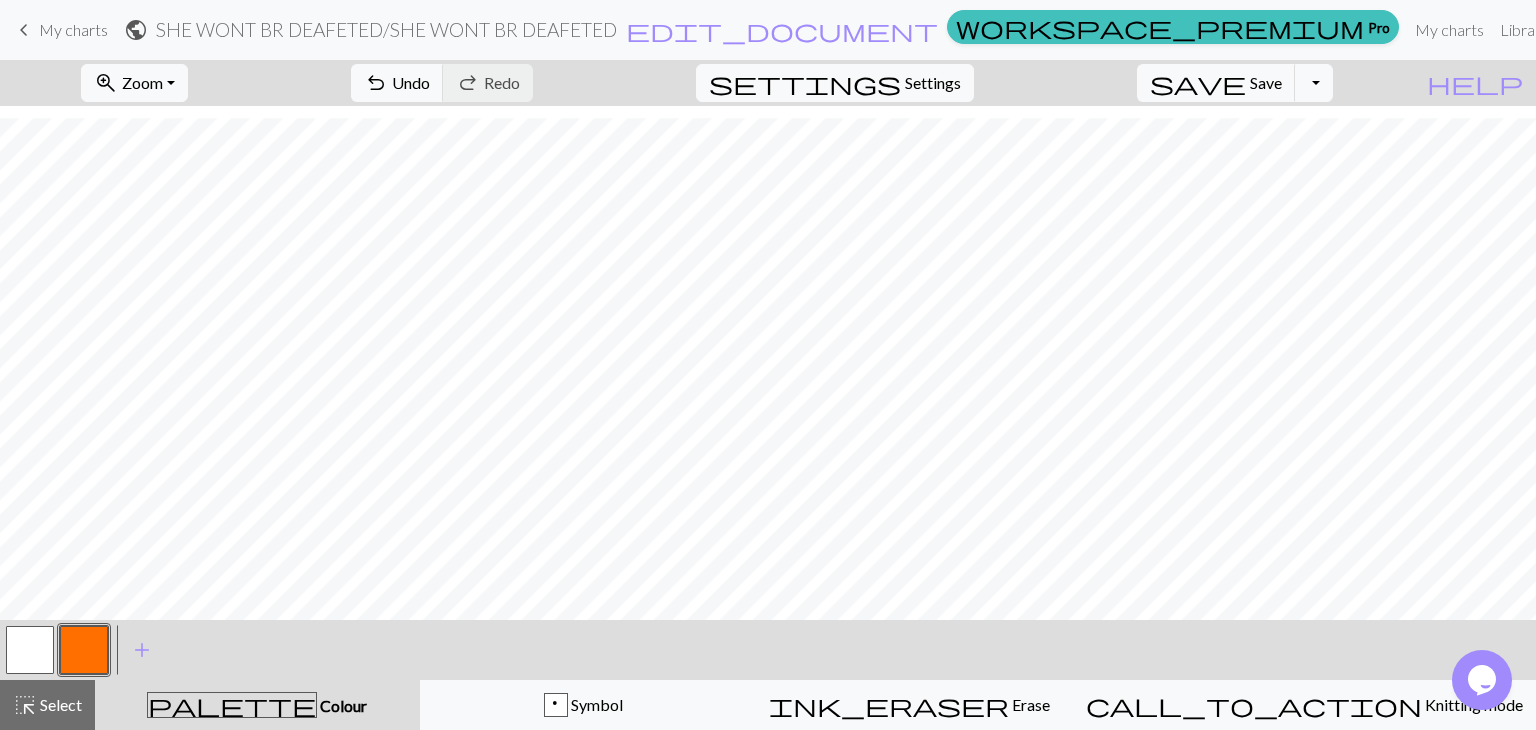 click at bounding box center [84, 650] 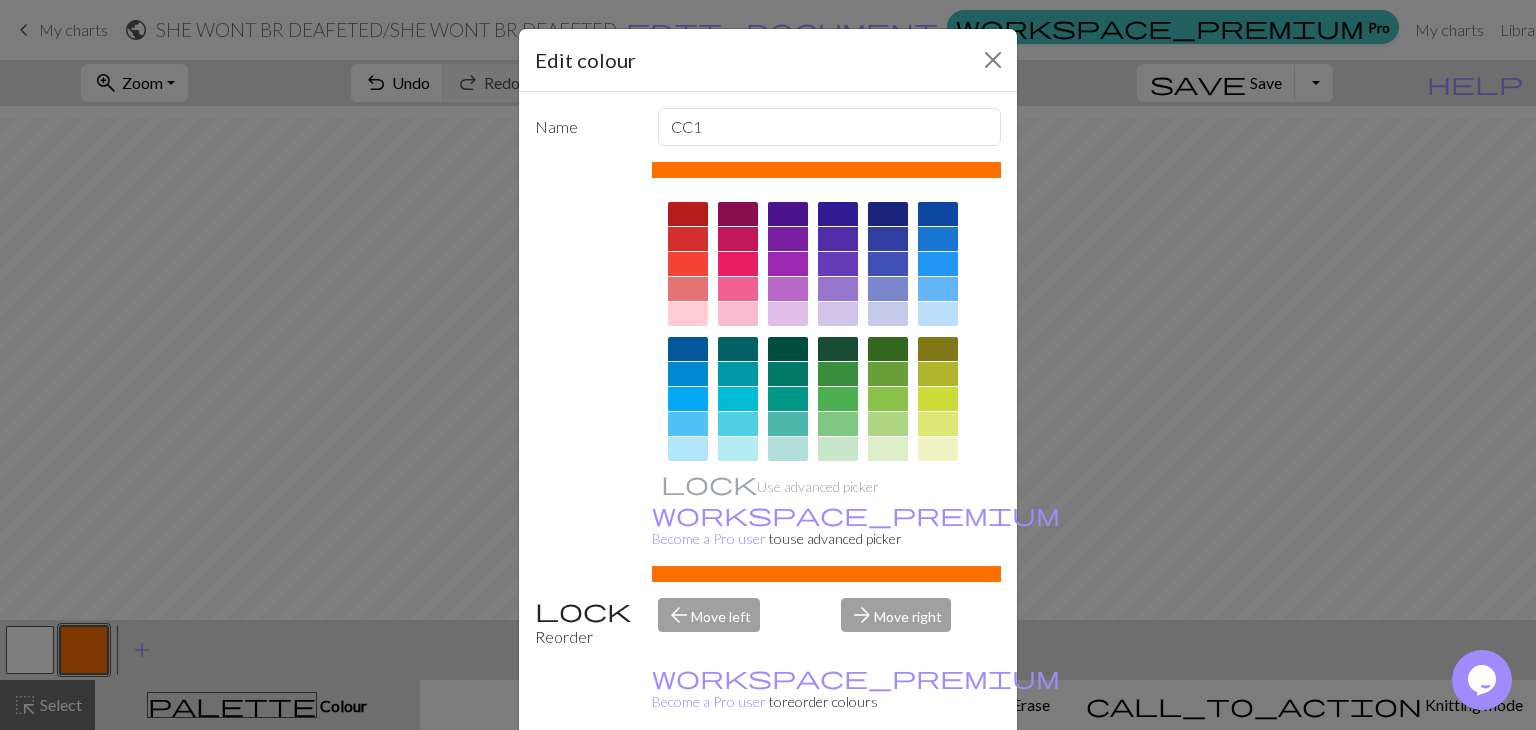 click at bounding box center [688, 424] 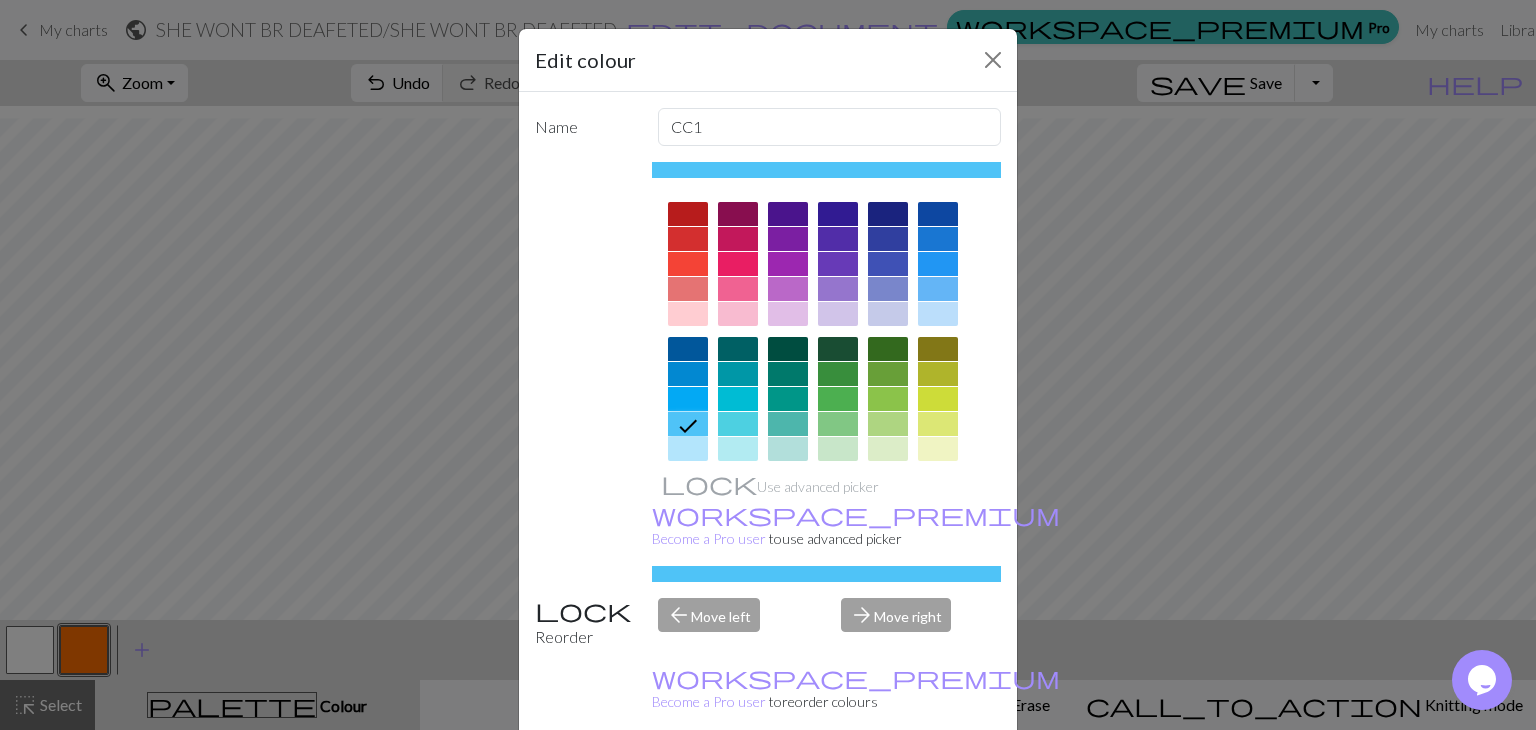 click on "Done" at bounding box center [888, 781] 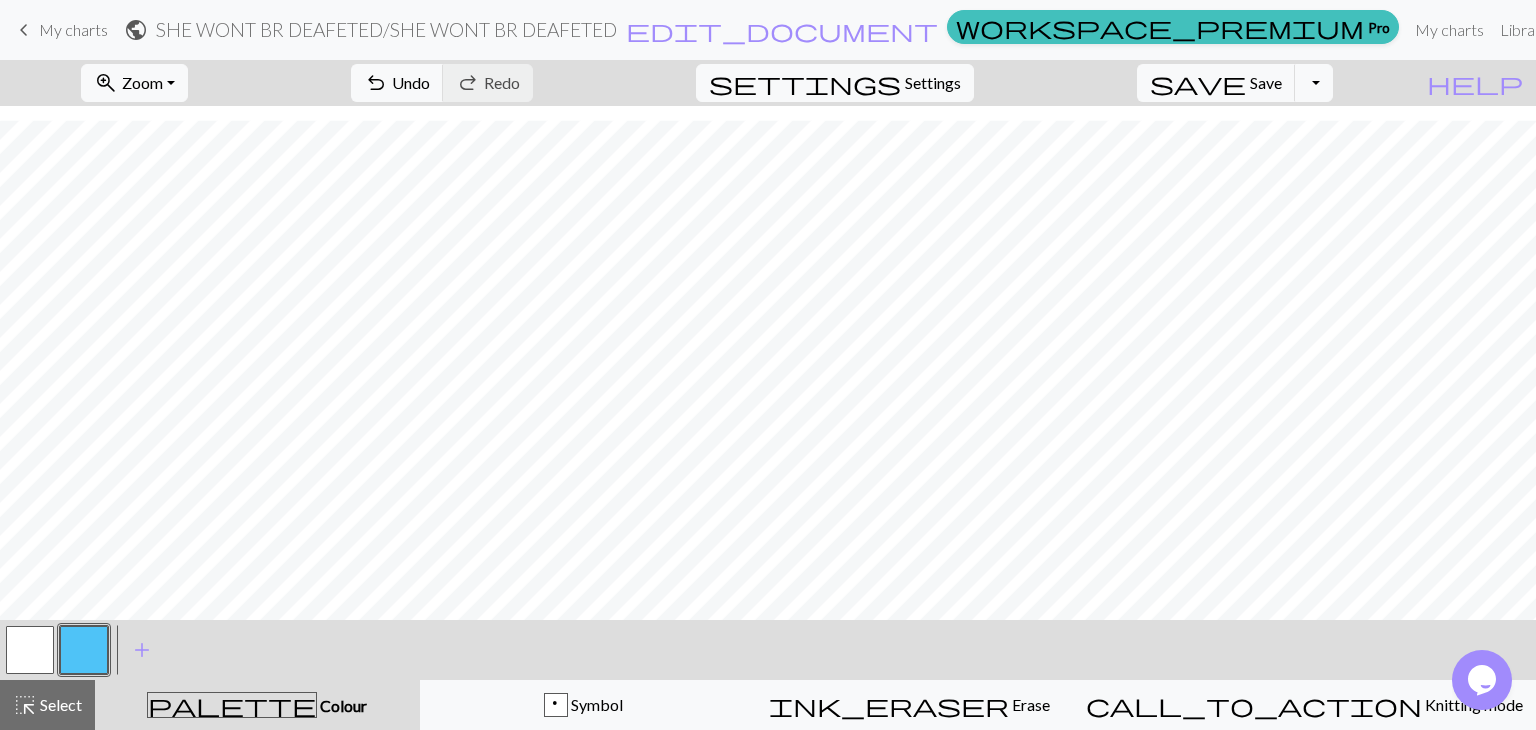 scroll, scrollTop: 20, scrollLeft: 0, axis: vertical 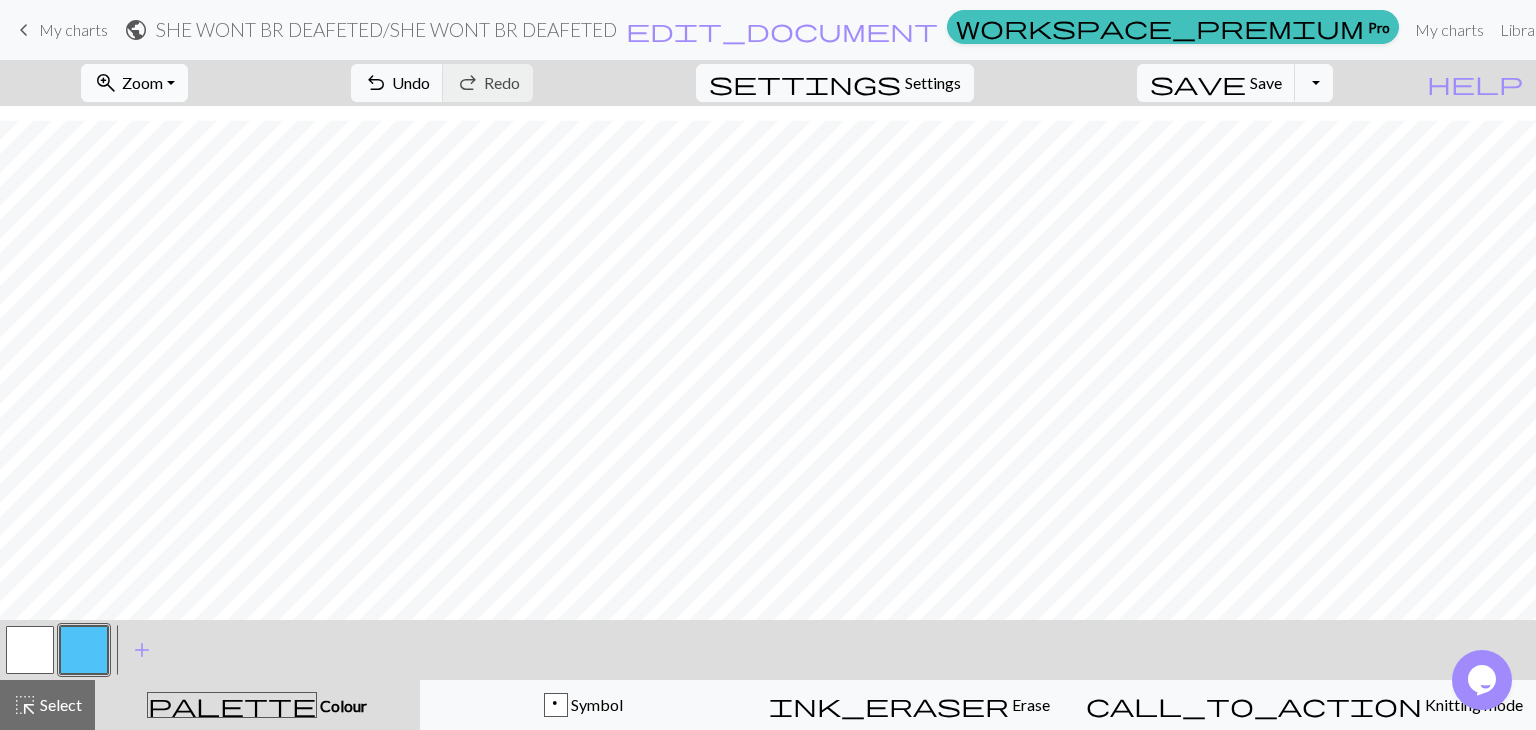 click on "Zoom" at bounding box center (142, 82) 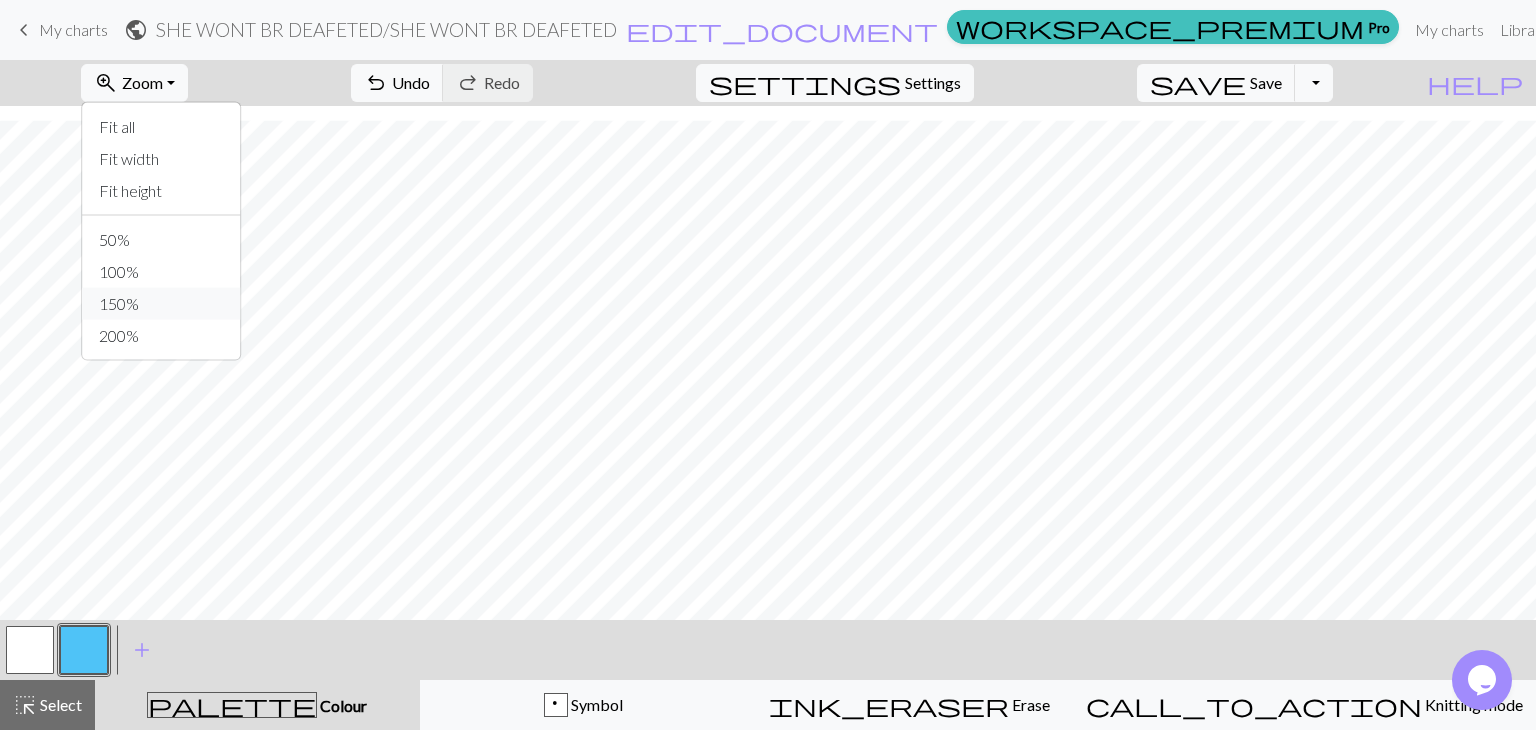 click on "150%" at bounding box center [162, 304] 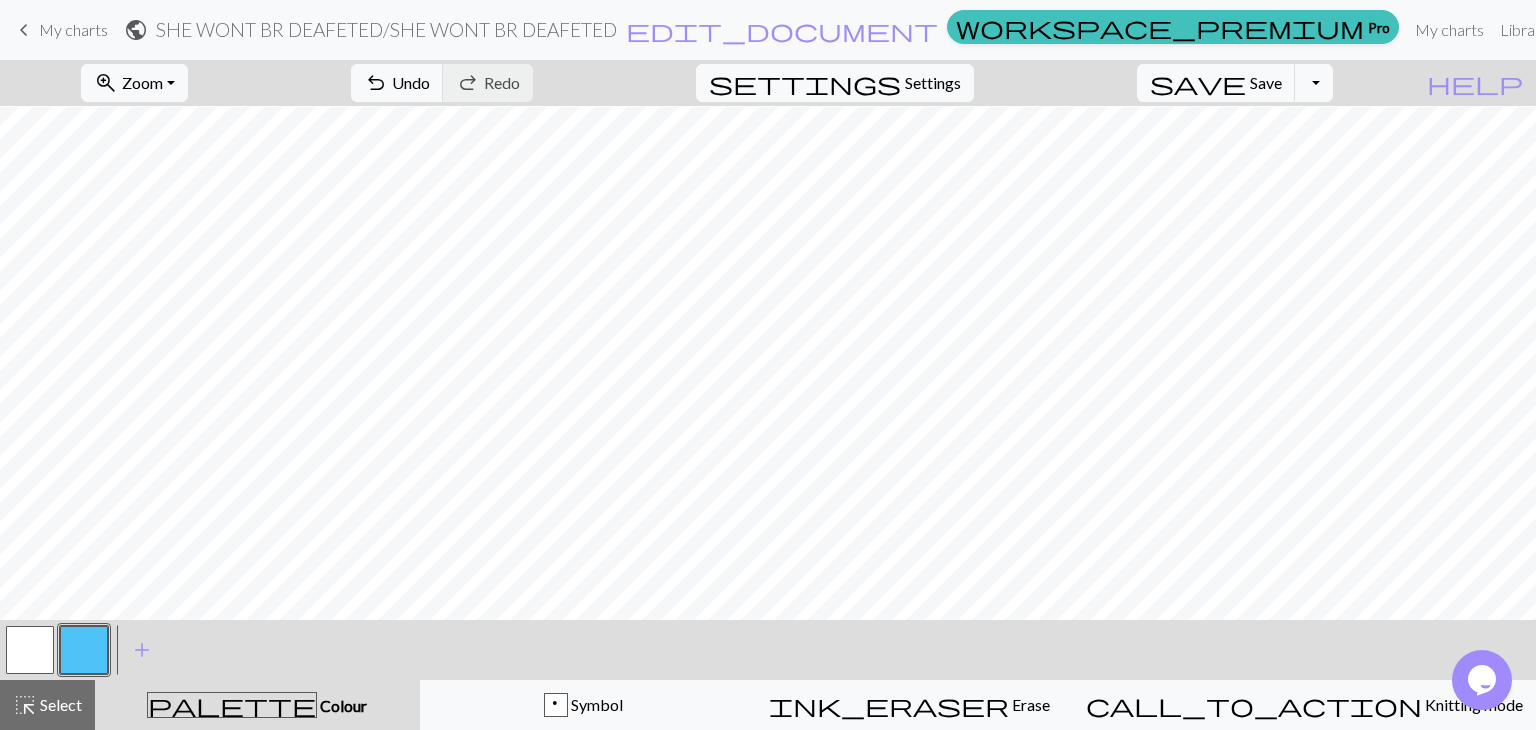 scroll, scrollTop: 0, scrollLeft: 0, axis: both 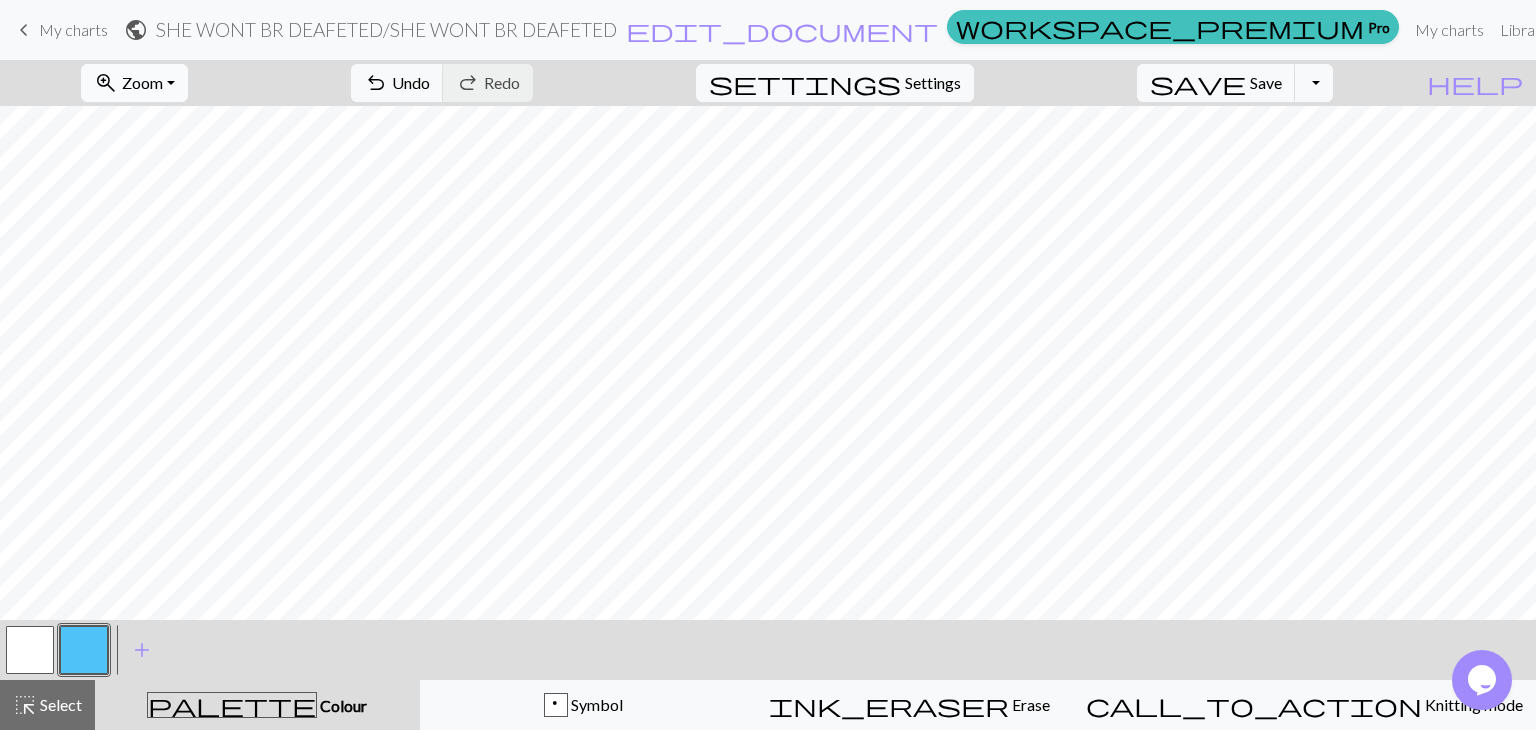 click on "Zoom" at bounding box center (142, 82) 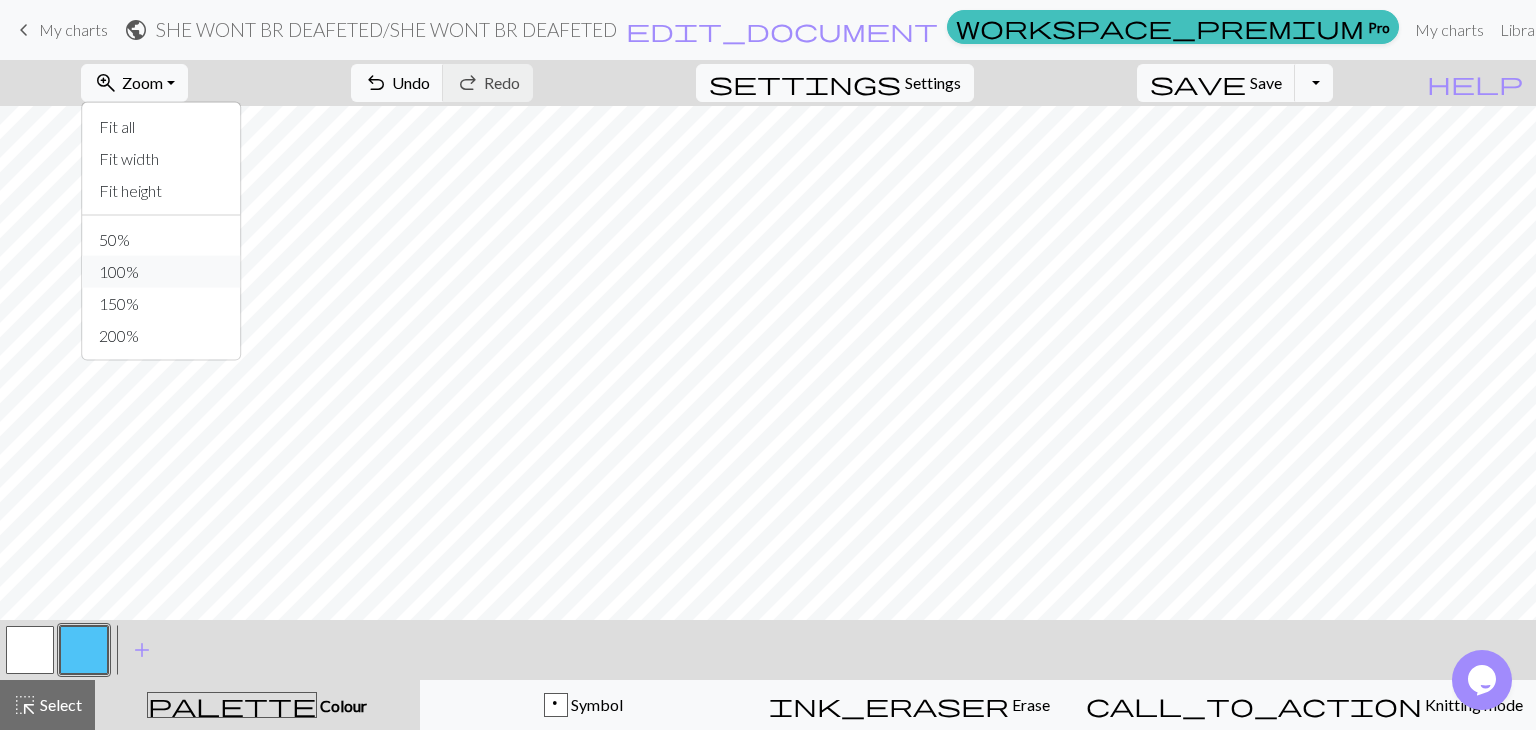 click on "100%" at bounding box center [162, 272] 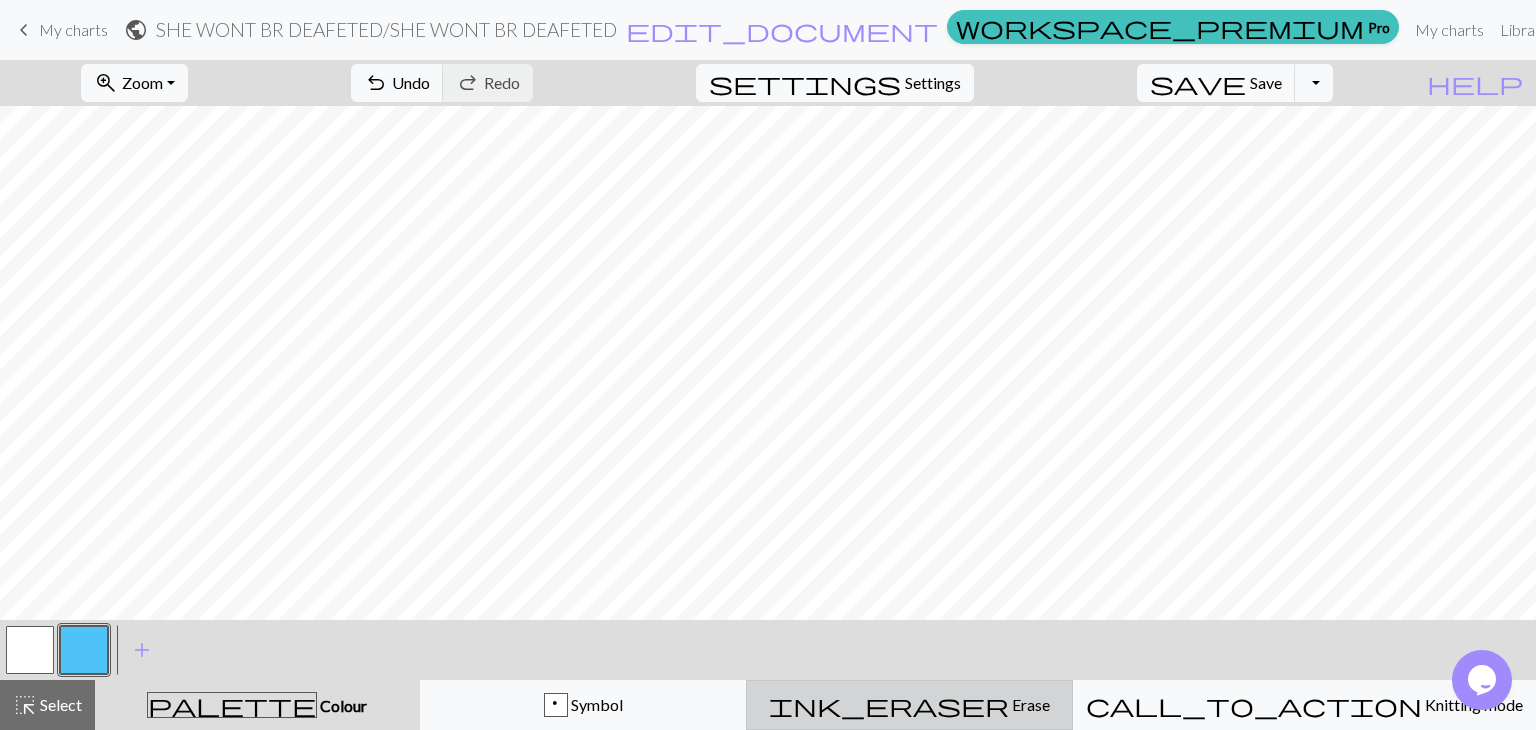 click on "Erase" at bounding box center (1029, 704) 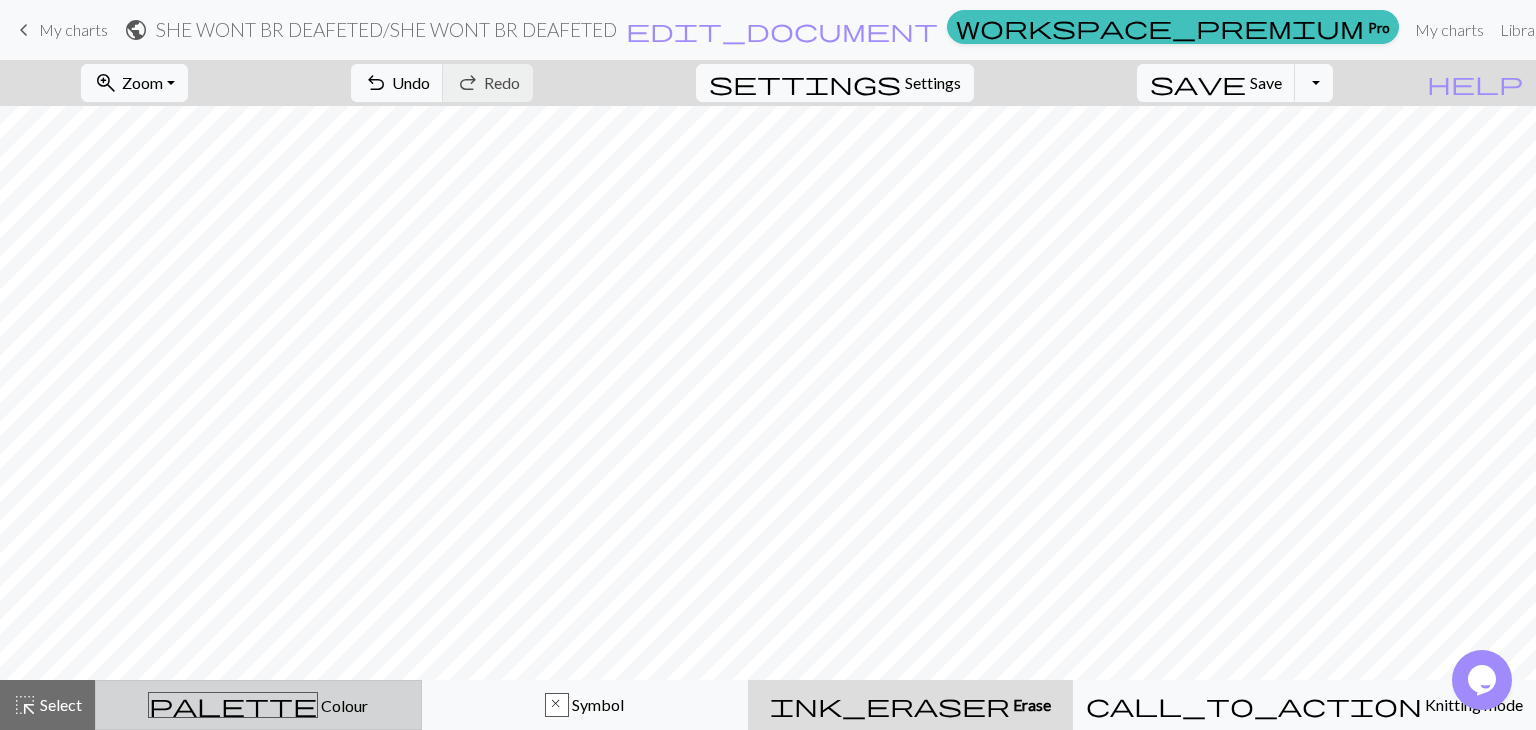 click on "palette" at bounding box center [233, 705] 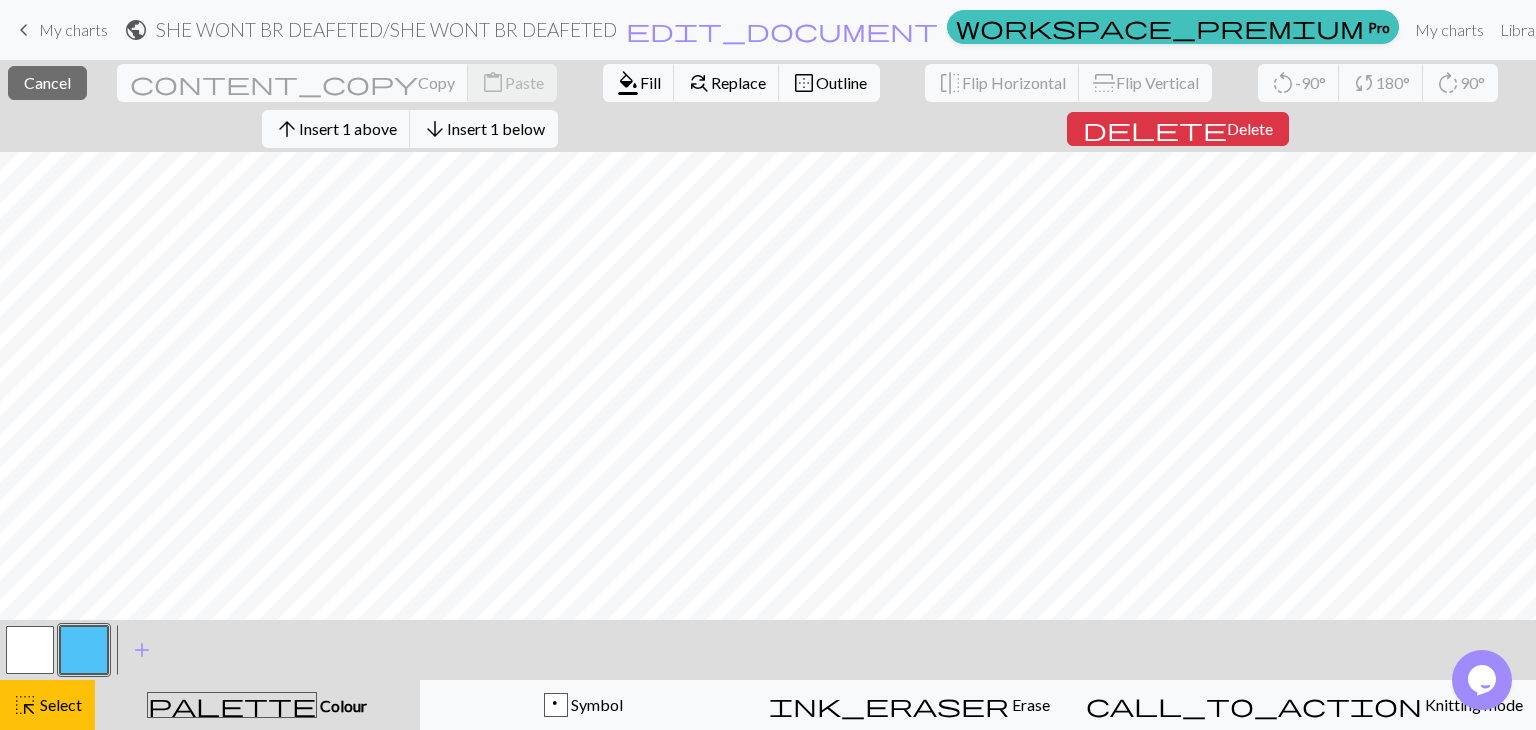 scroll, scrollTop: 155, scrollLeft: 0, axis: vertical 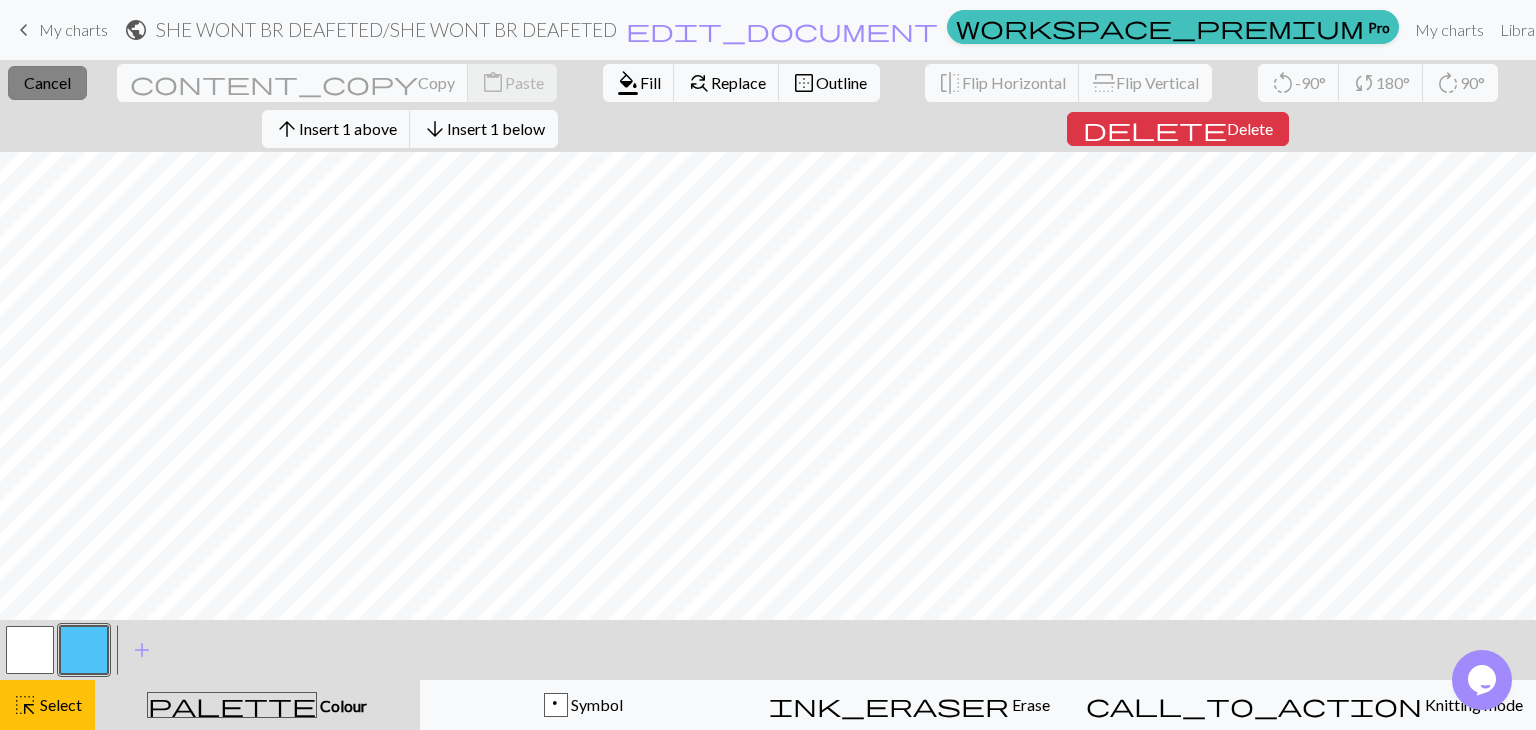 click on "close Cancel" at bounding box center (47, 83) 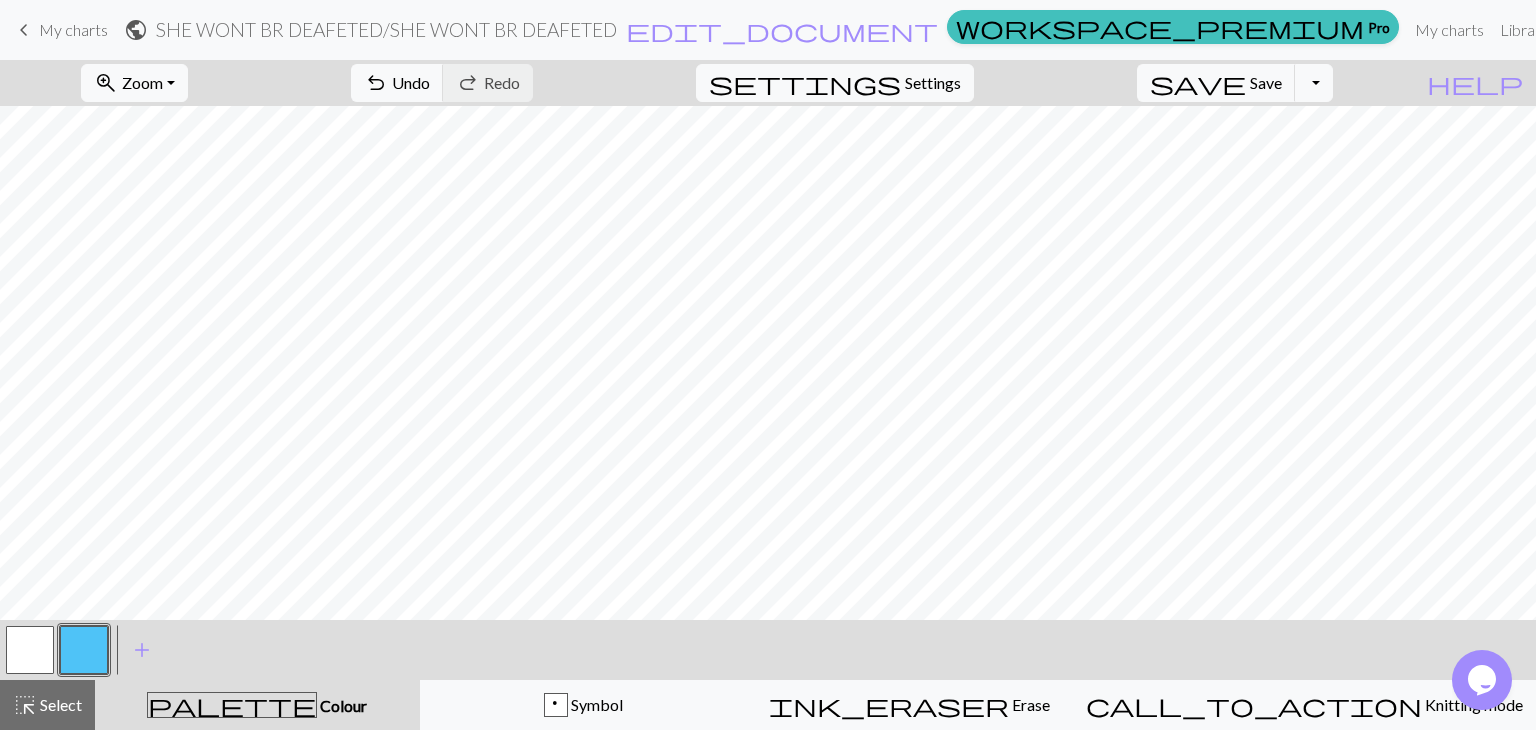 scroll, scrollTop: 20, scrollLeft: 0, axis: vertical 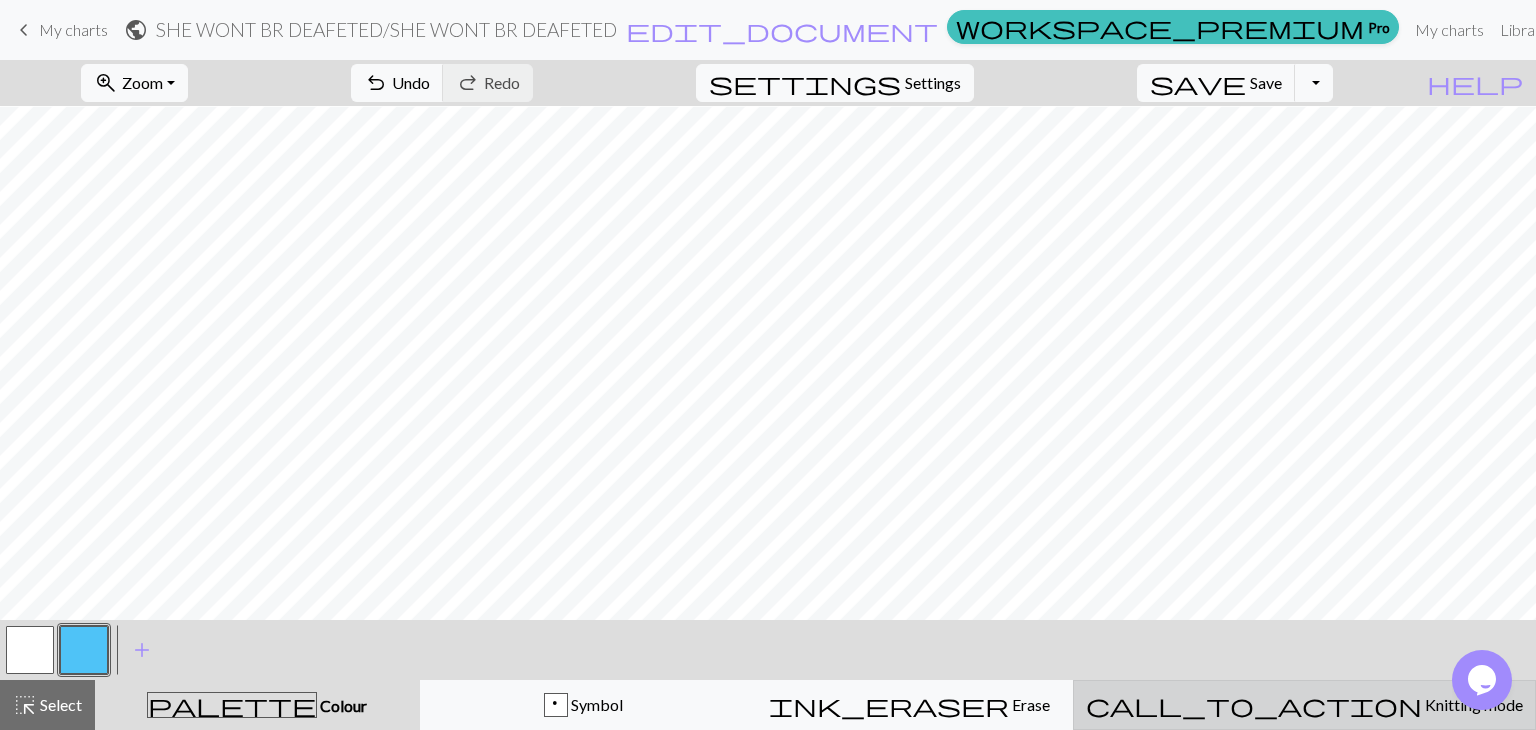 click on "Knitting mode" at bounding box center (1472, 704) 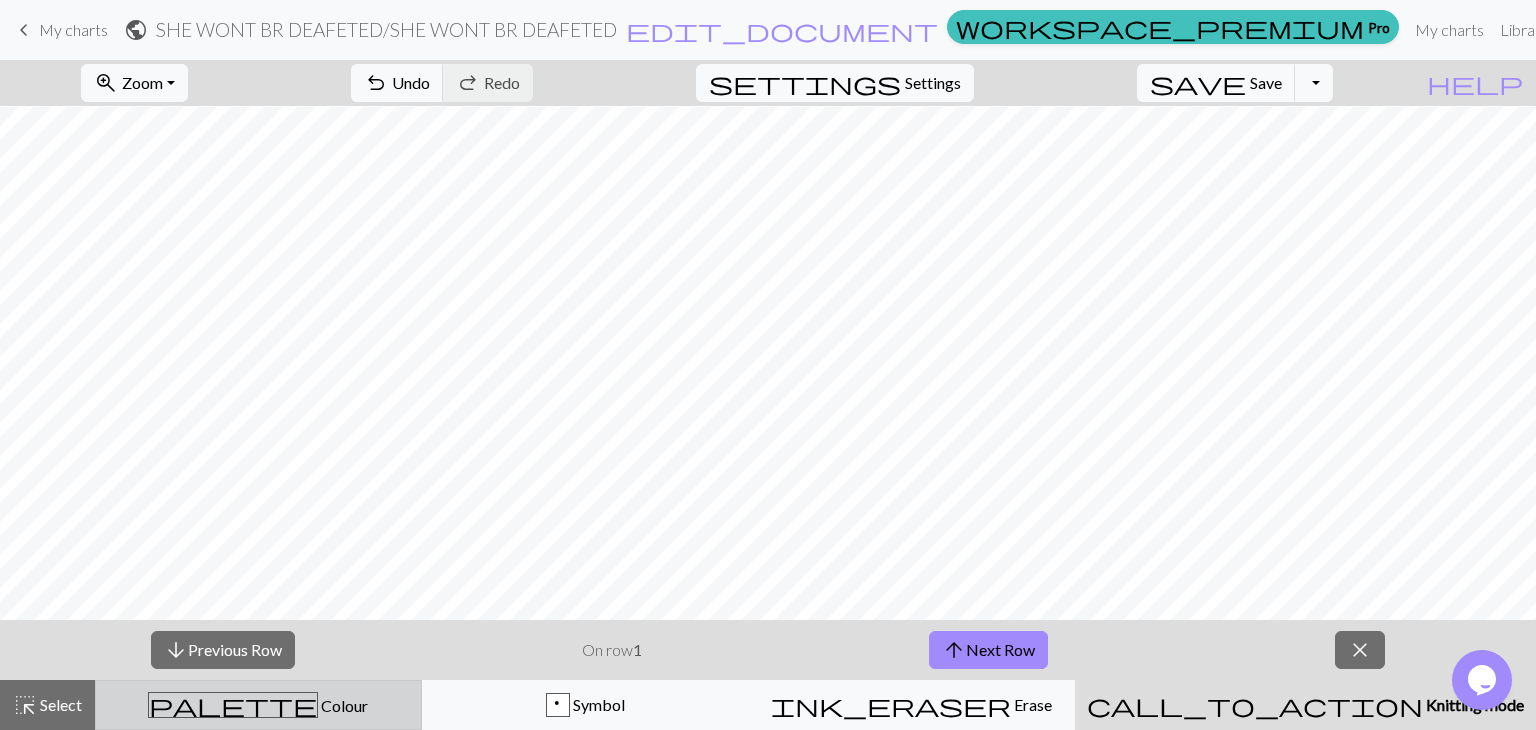 click on "palette   Colour   Colour" at bounding box center [258, 705] 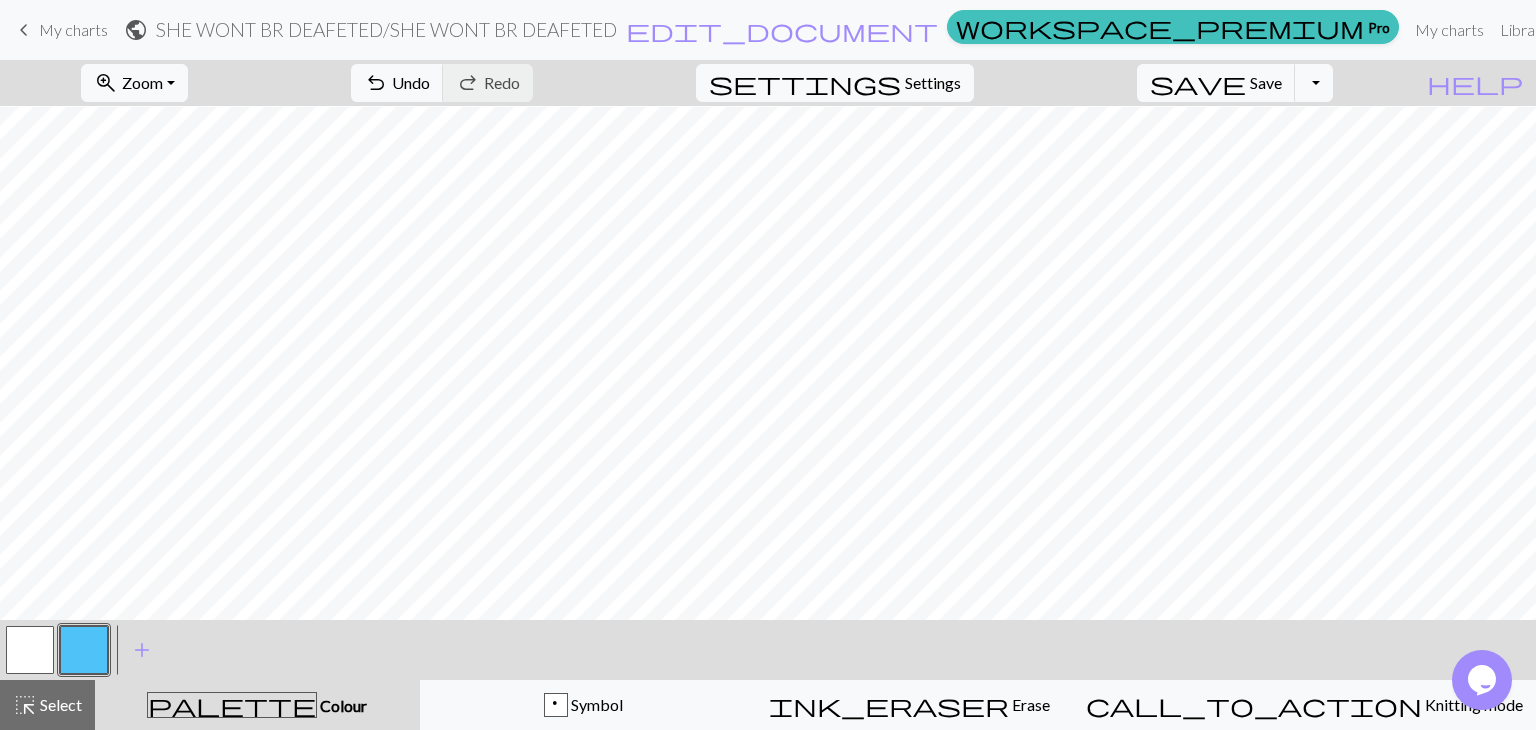 click on "keyboard_arrow_left   My charts" at bounding box center [60, 30] 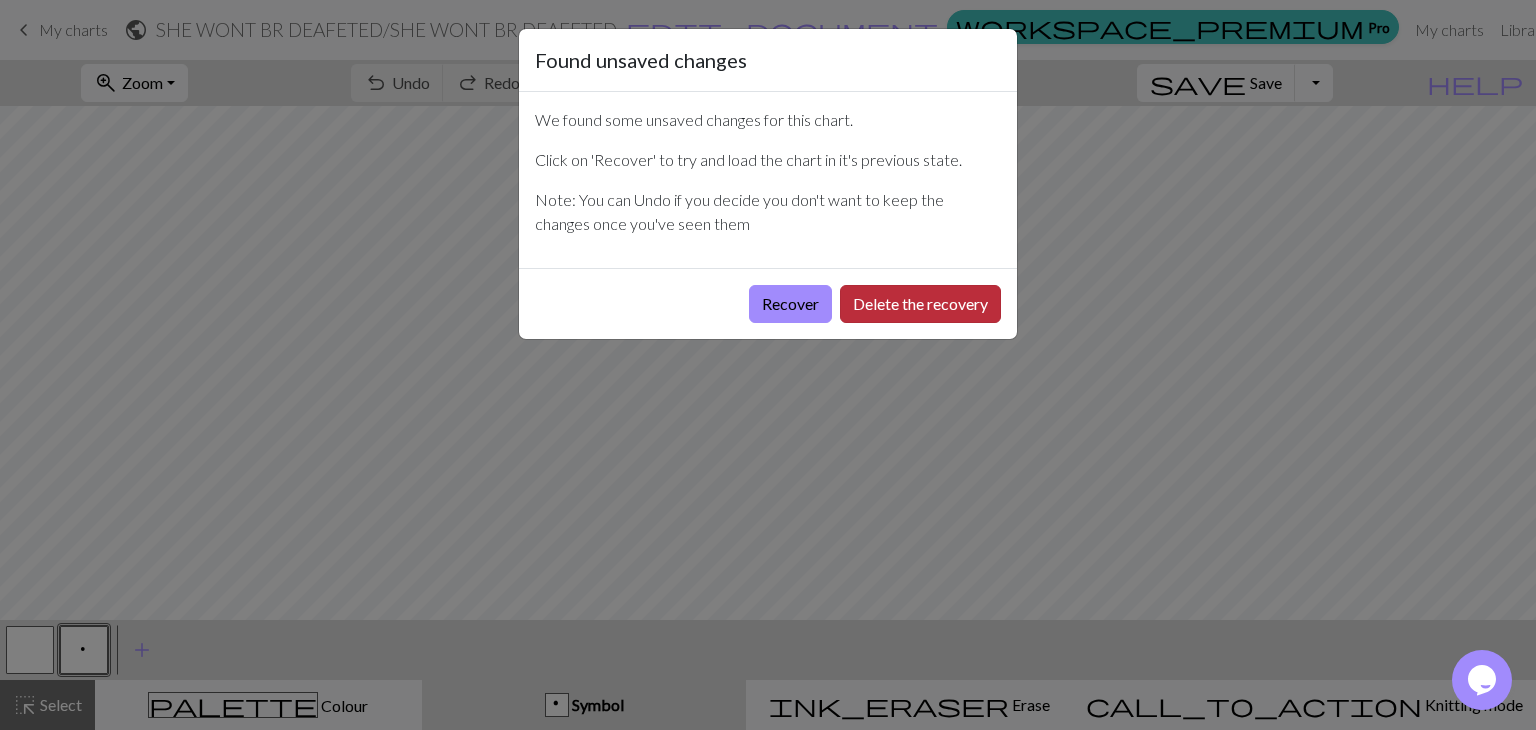 click on "Delete the recovery" at bounding box center (920, 304) 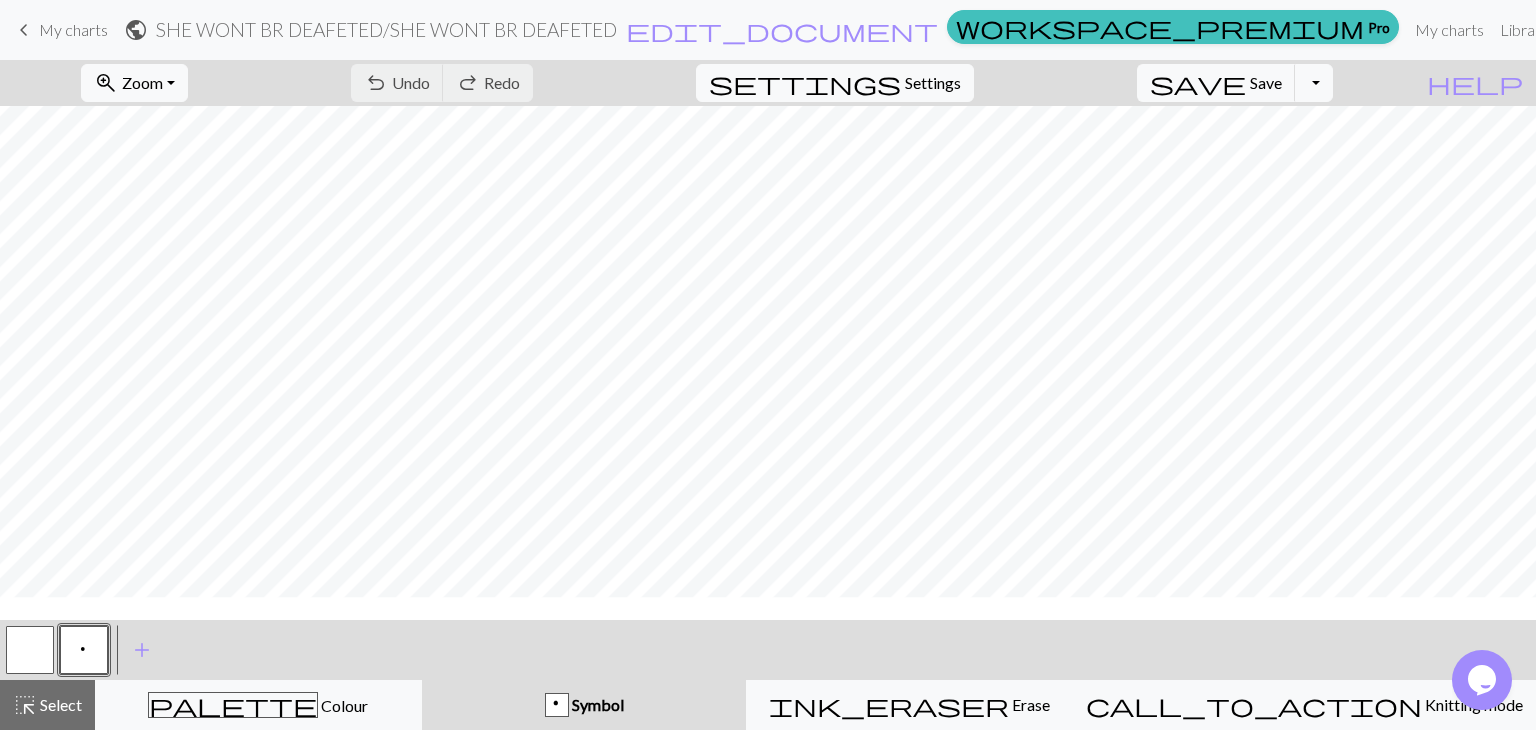 scroll, scrollTop: 171, scrollLeft: 0, axis: vertical 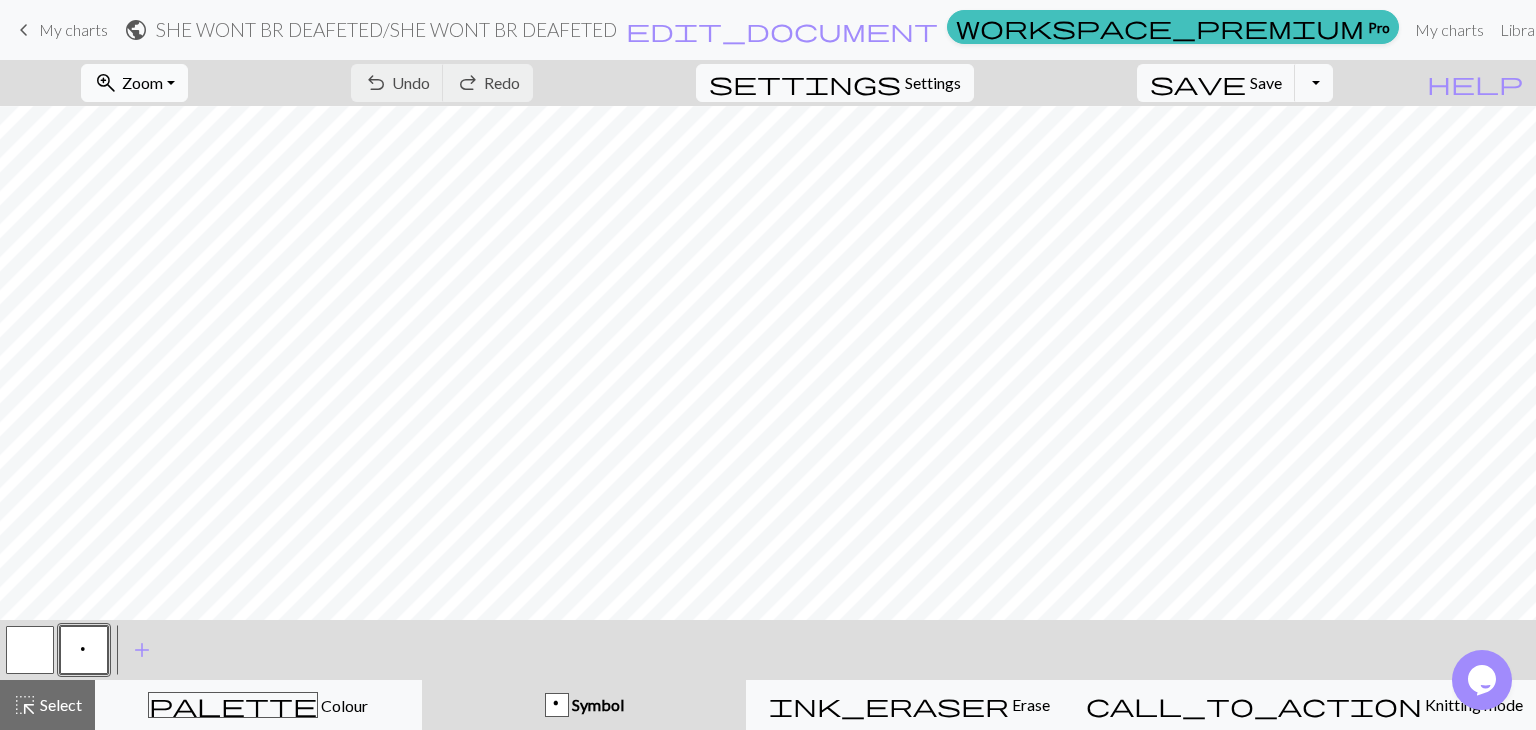 click on "zoom_in Zoom Zoom" at bounding box center (134, 83) 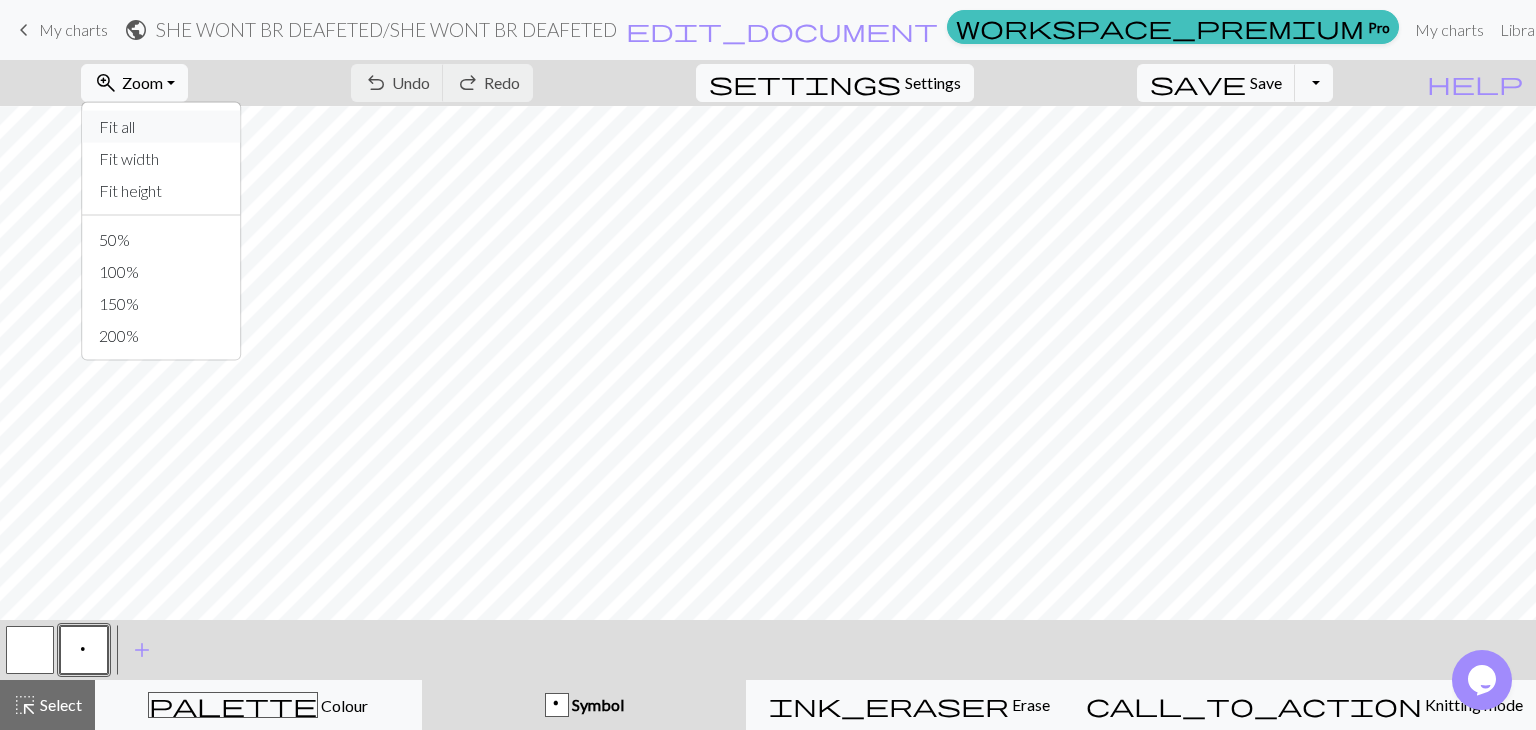 click on "Fit all" at bounding box center [162, 127] 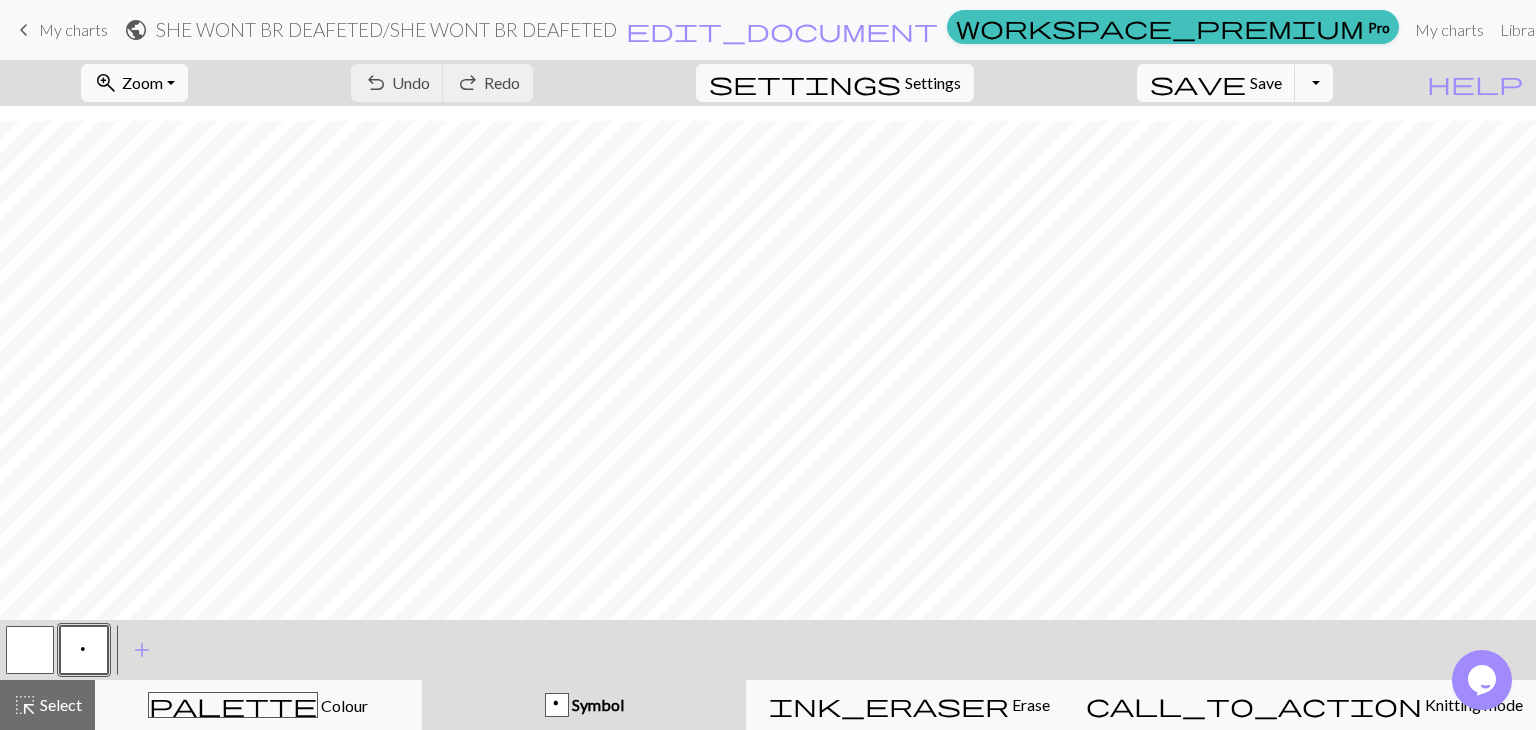 scroll, scrollTop: 20, scrollLeft: 0, axis: vertical 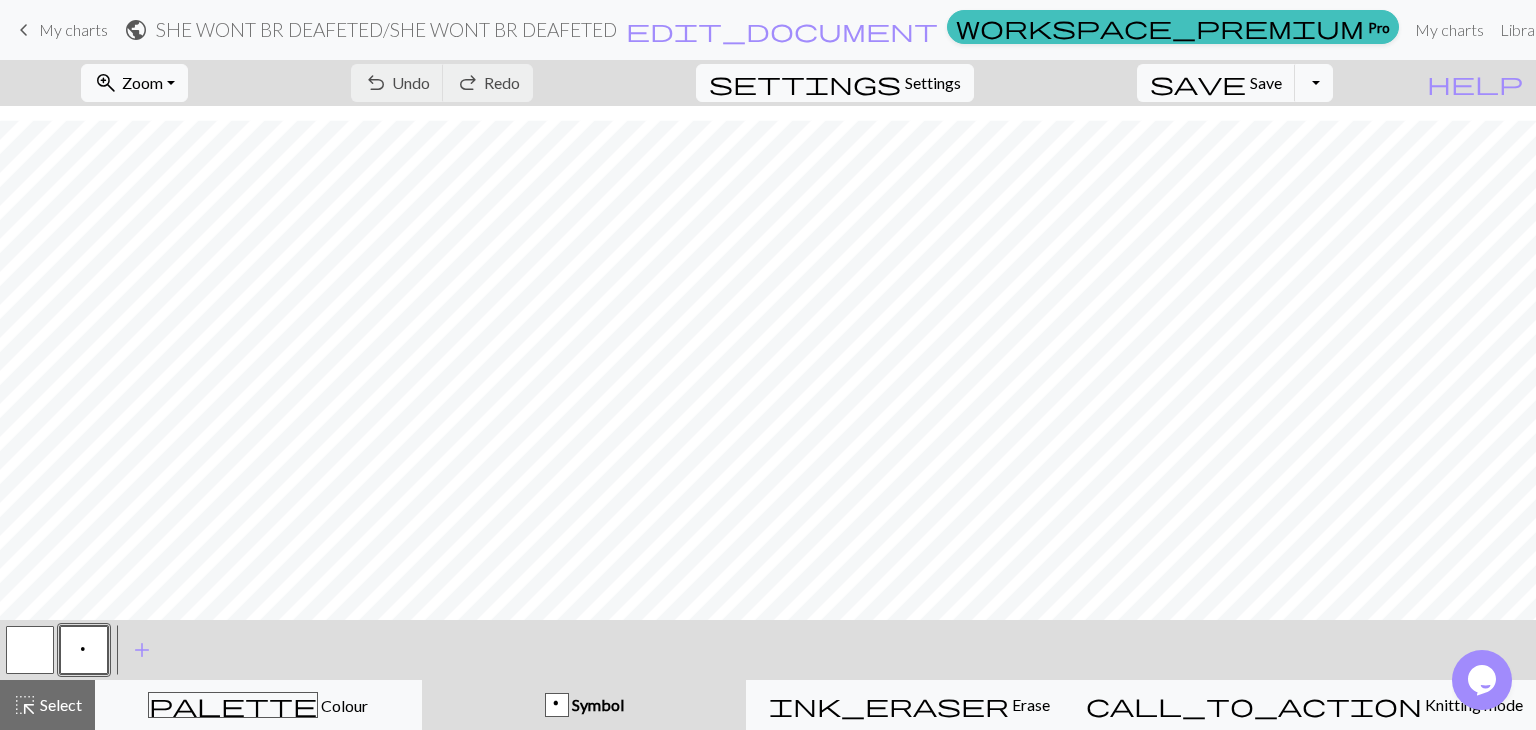 click on "p" at bounding box center (84, 652) 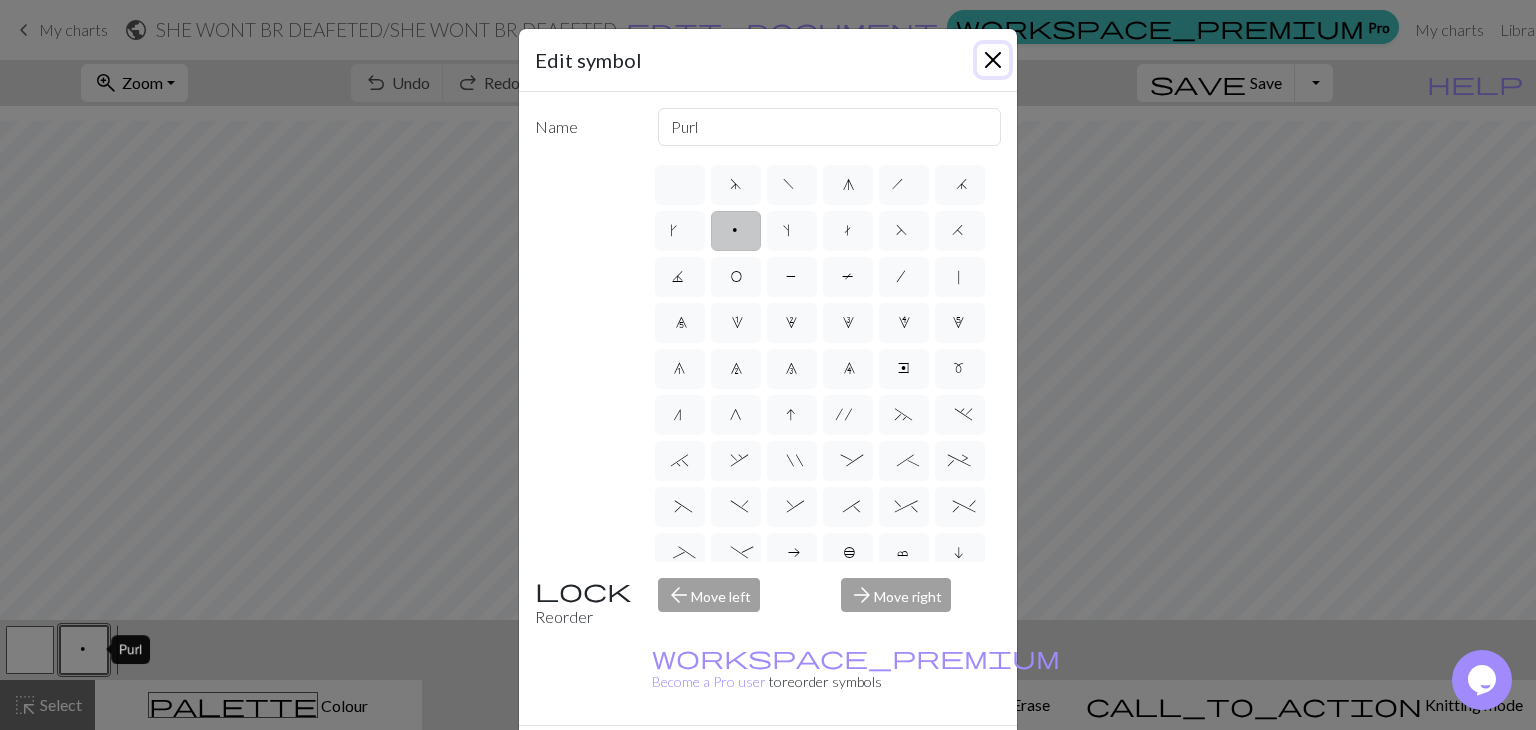 click at bounding box center (993, 60) 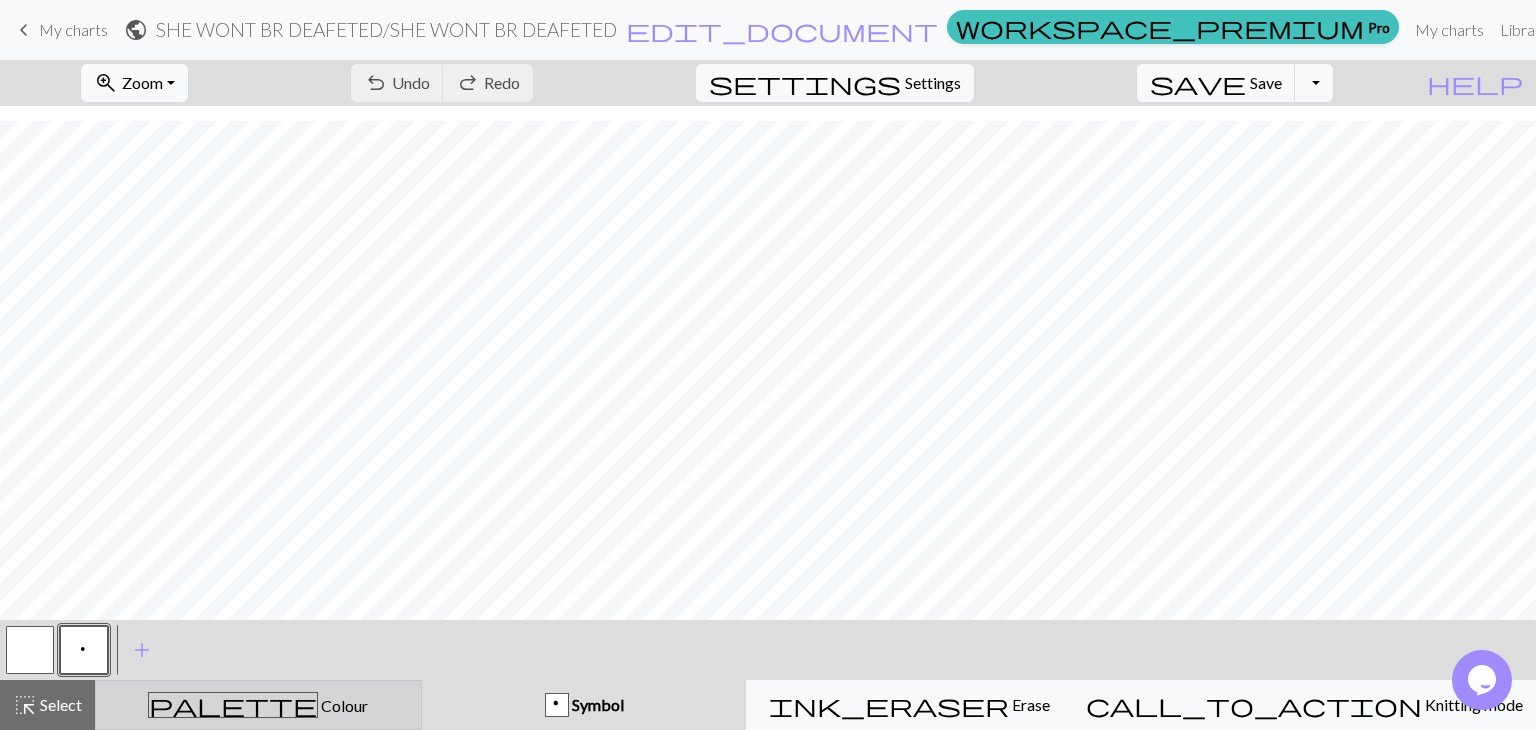 click on "palette   Colour   Colour" at bounding box center [258, 705] 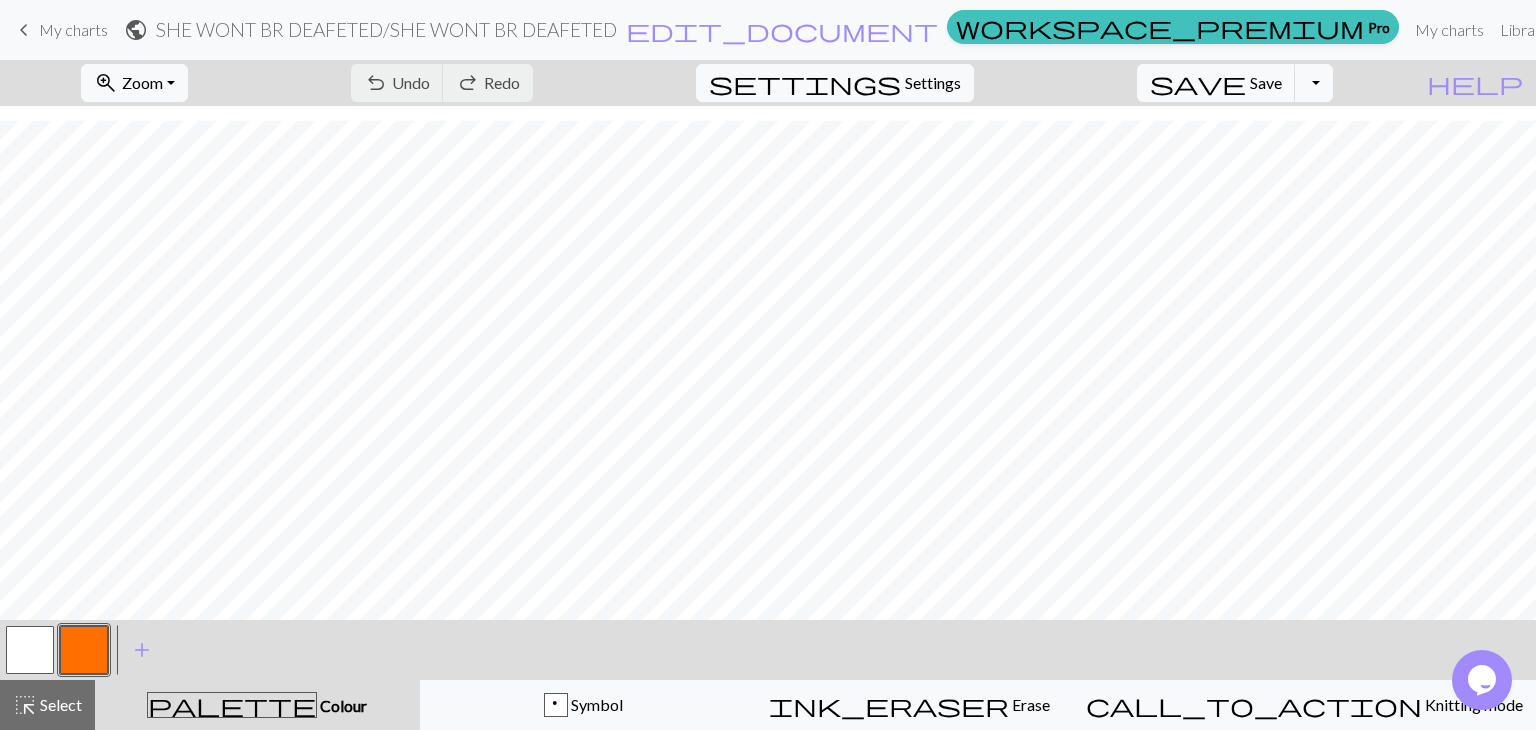 click at bounding box center (84, 650) 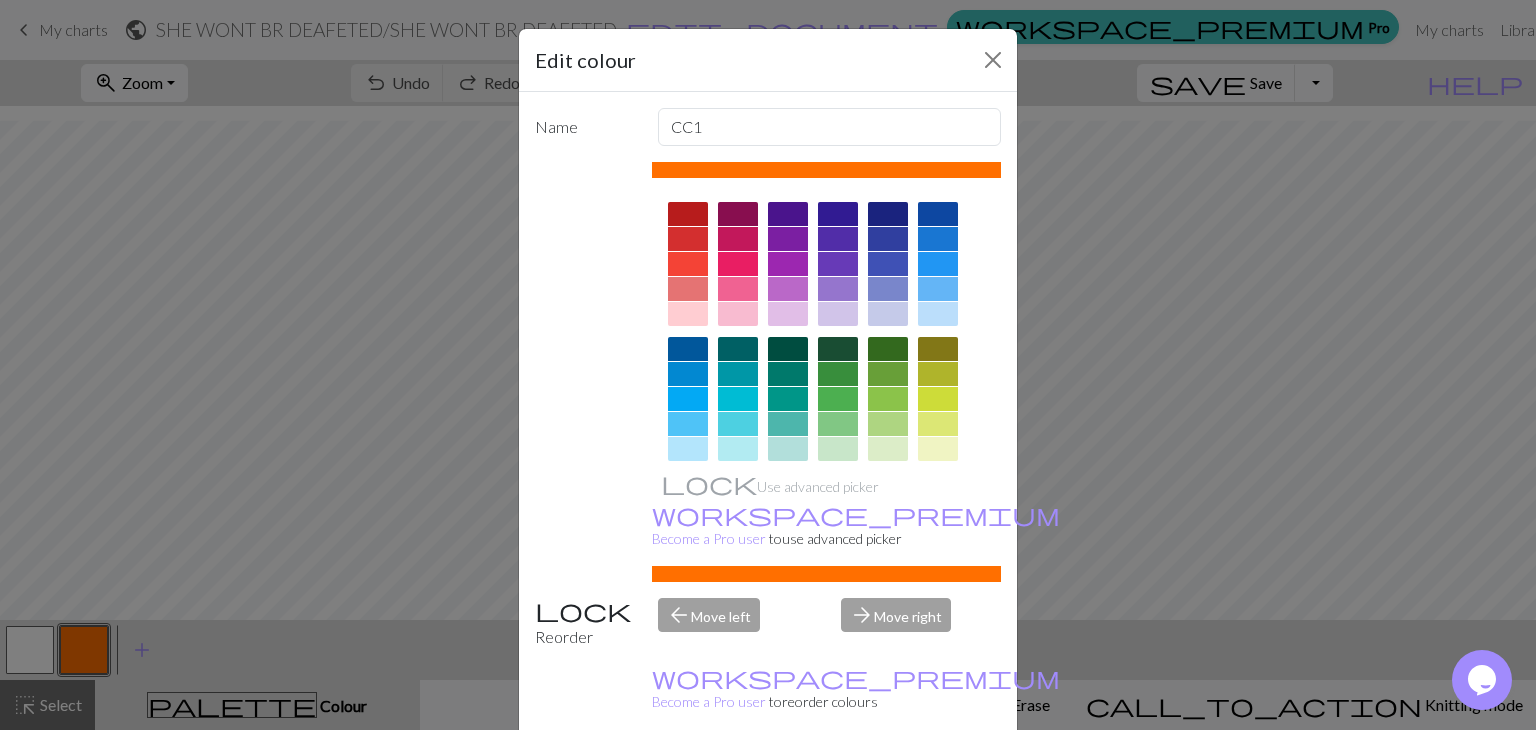 click at bounding box center [688, 449] 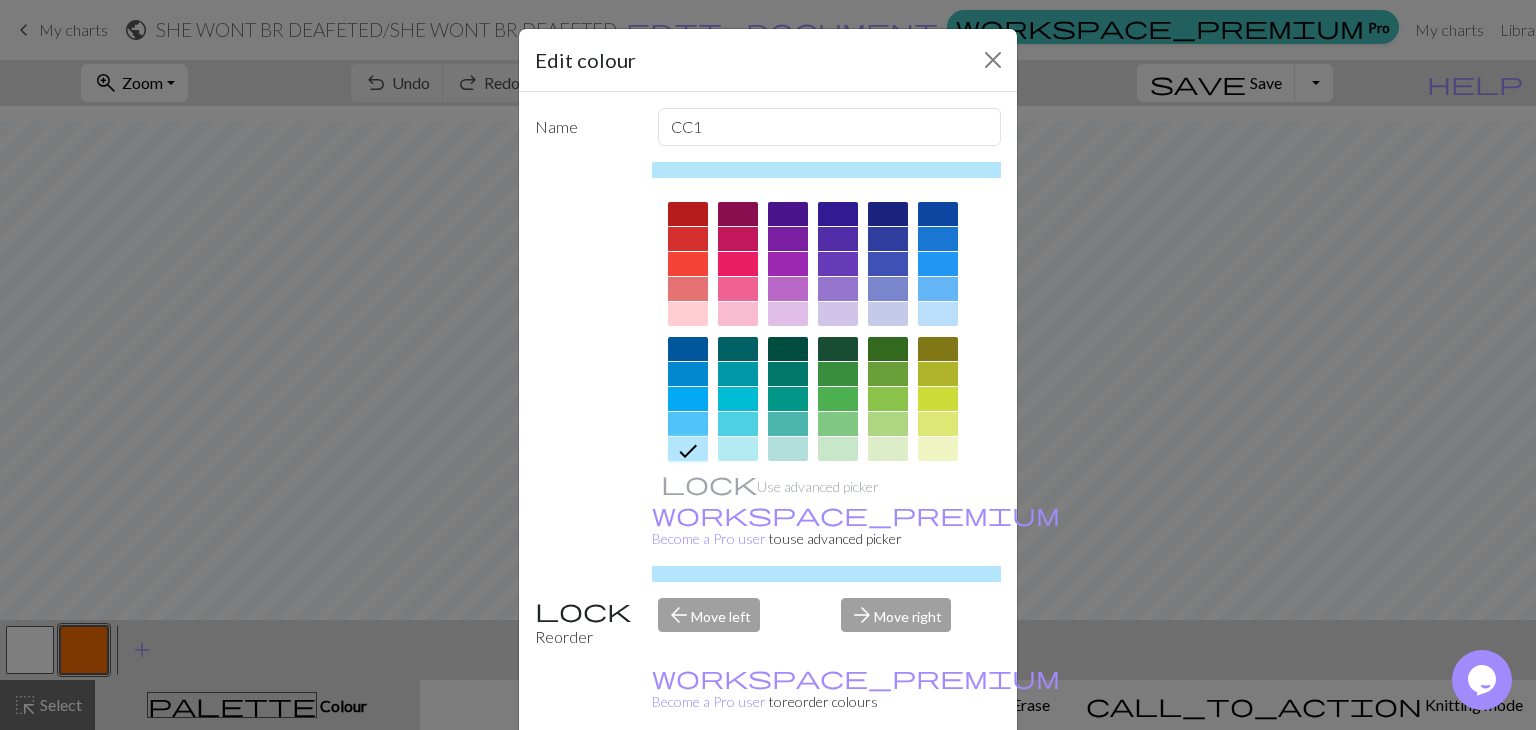 click at bounding box center (688, 424) 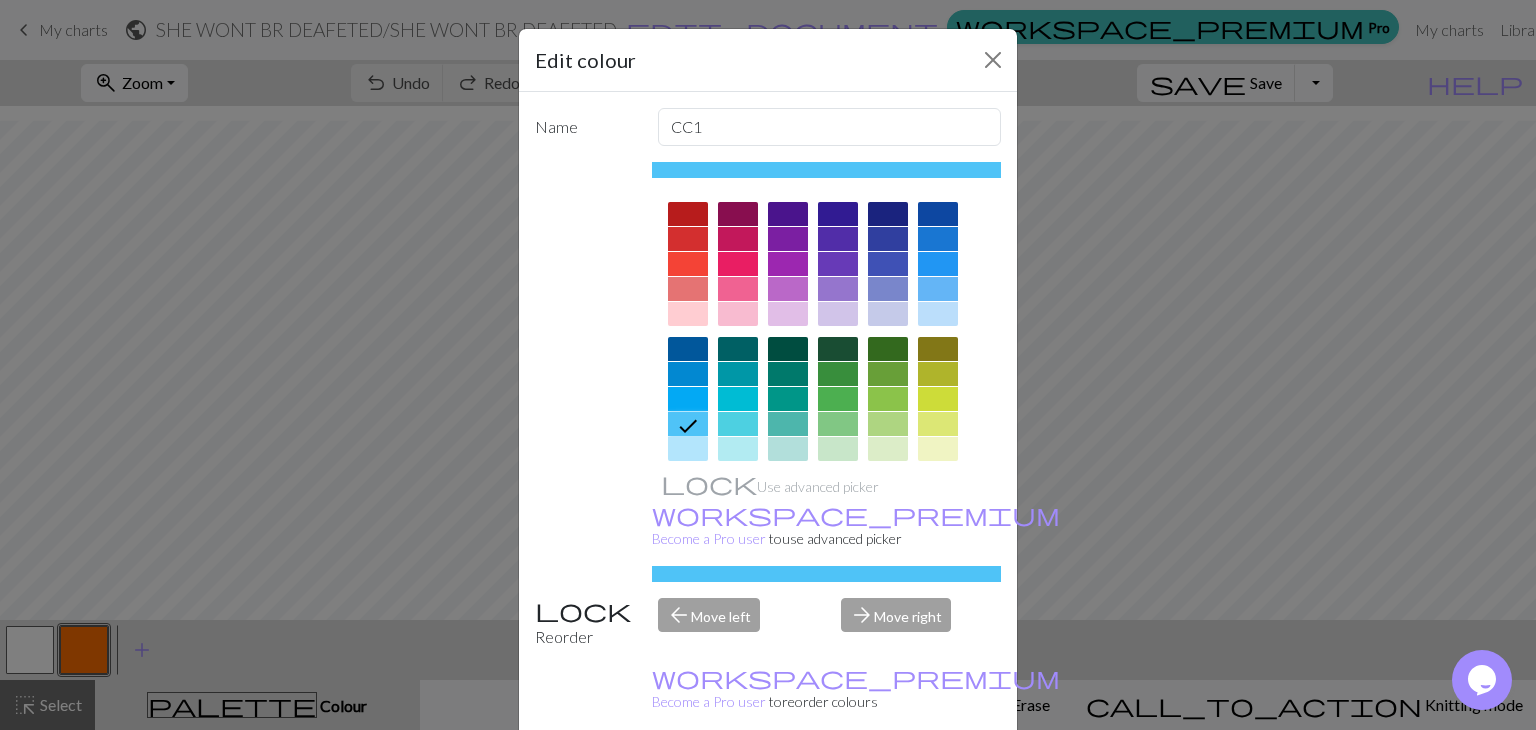 click on "Done" at bounding box center (888, 781) 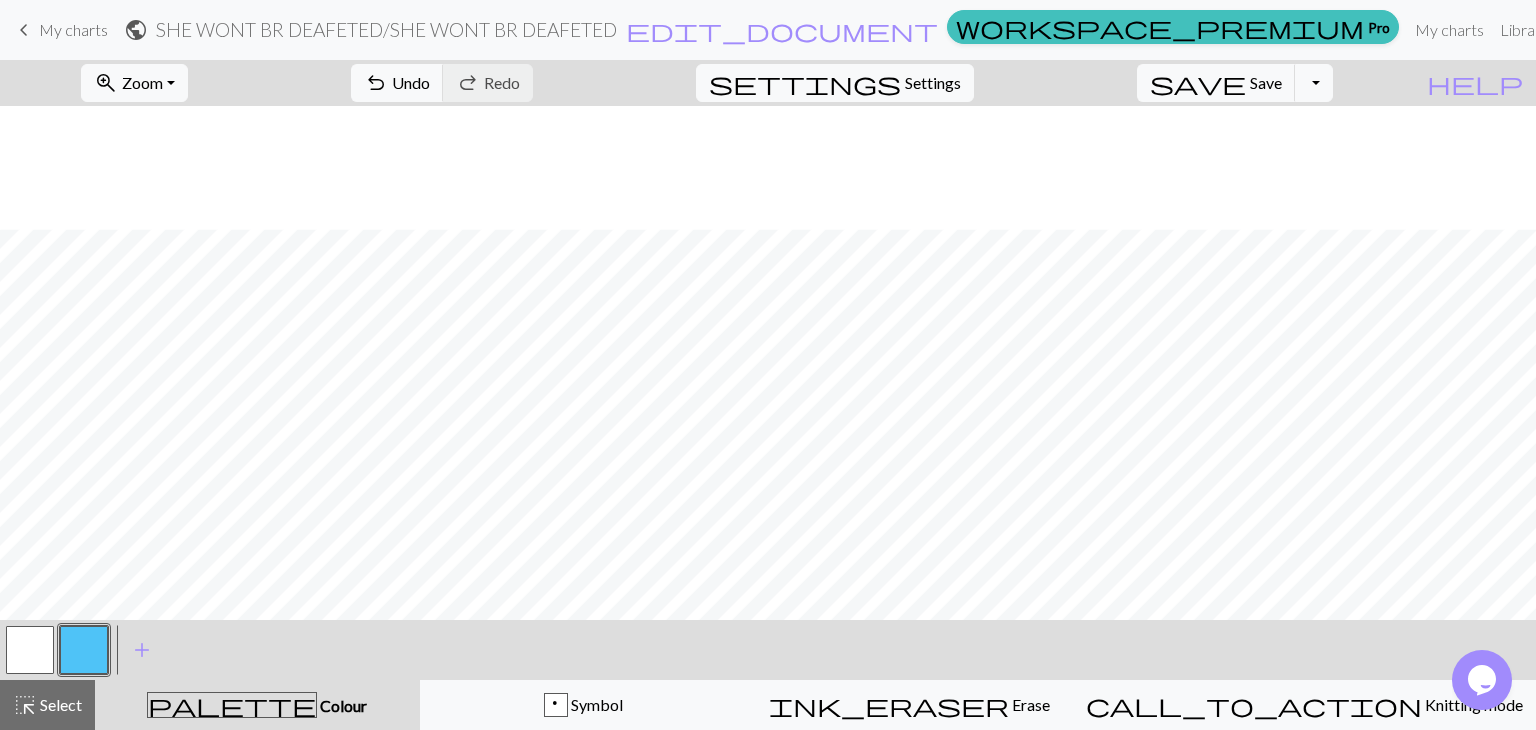 scroll, scrollTop: 284, scrollLeft: 0, axis: vertical 